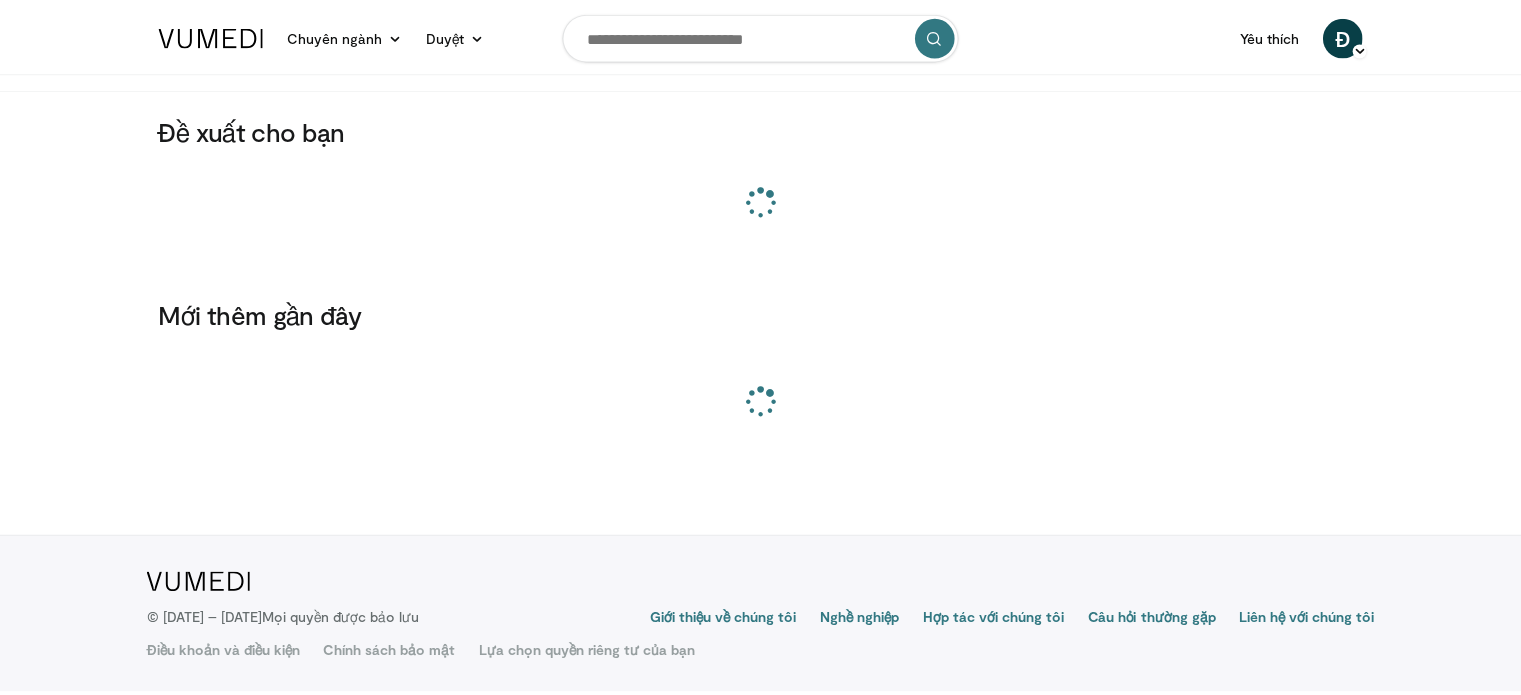 scroll, scrollTop: 0, scrollLeft: 0, axis: both 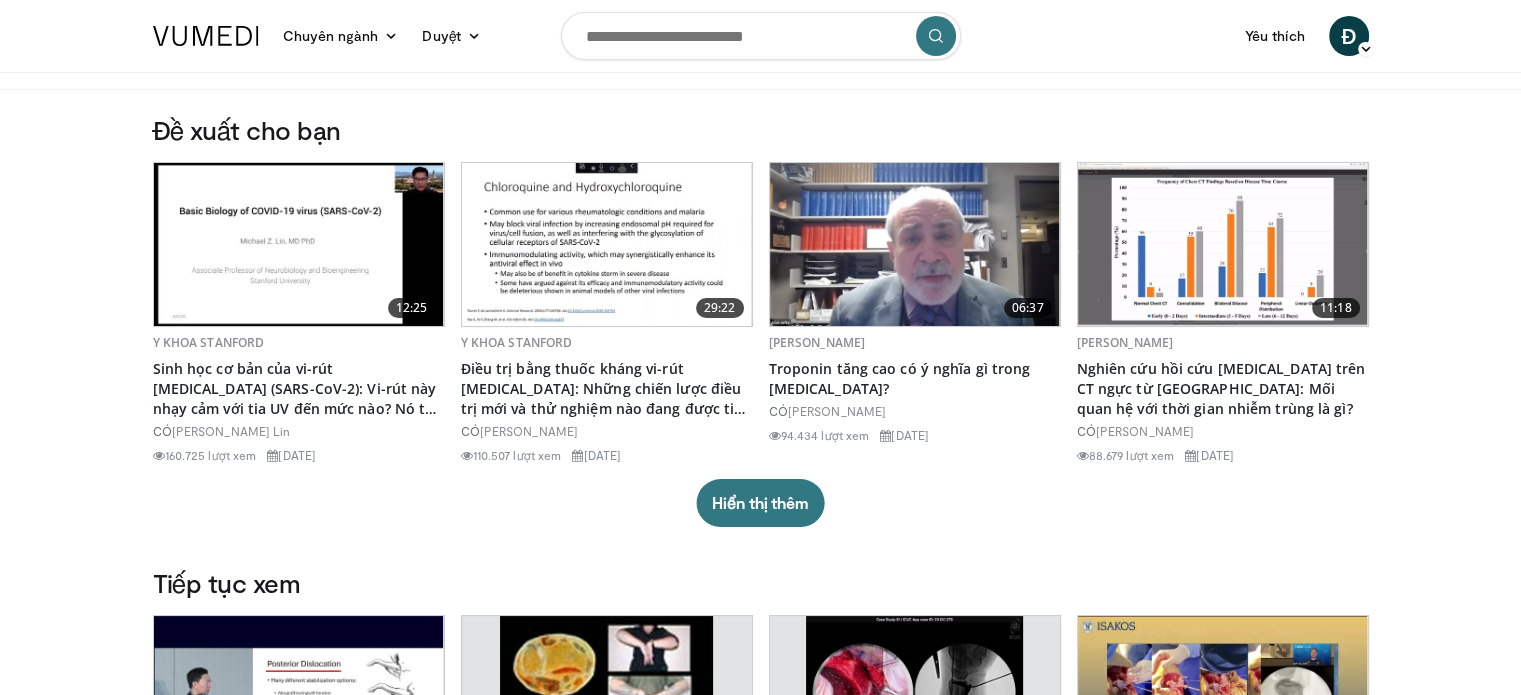 click at bounding box center [761, 36] 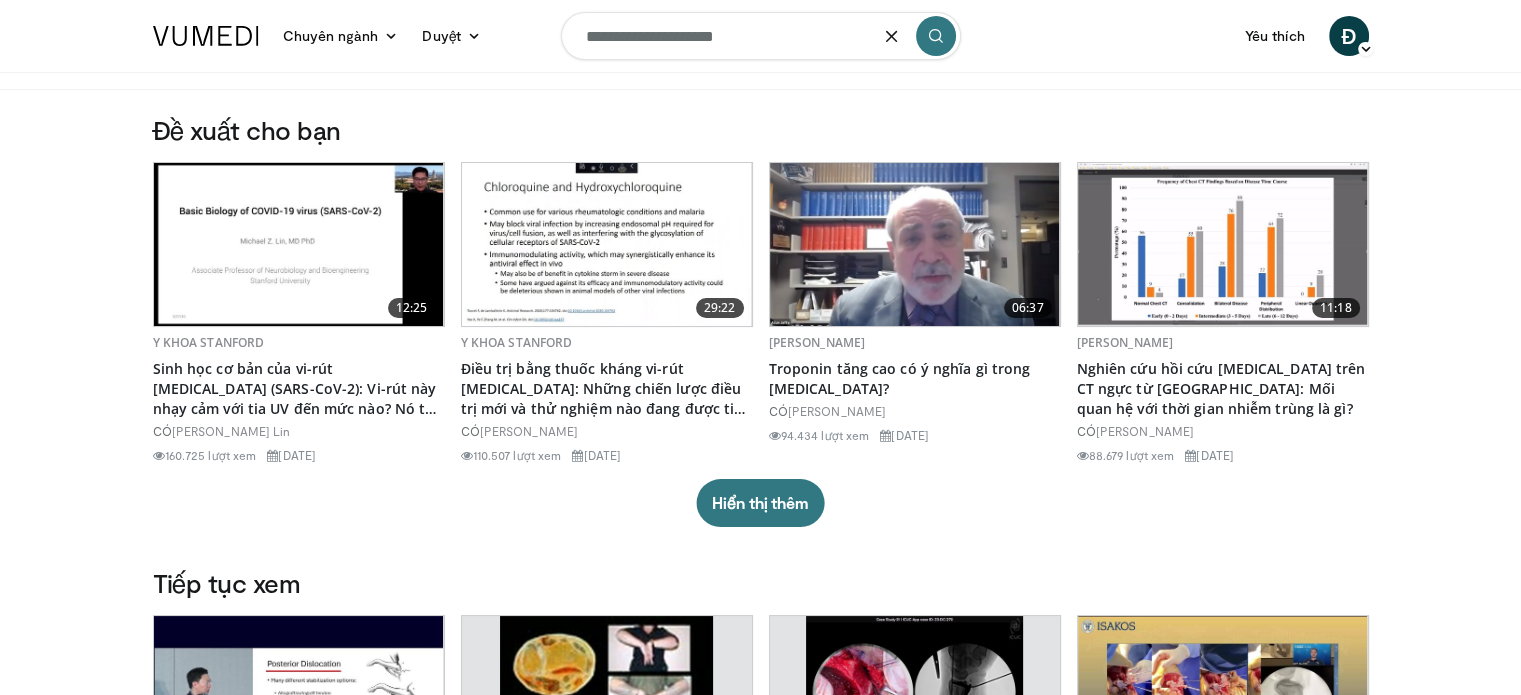 type on "**********" 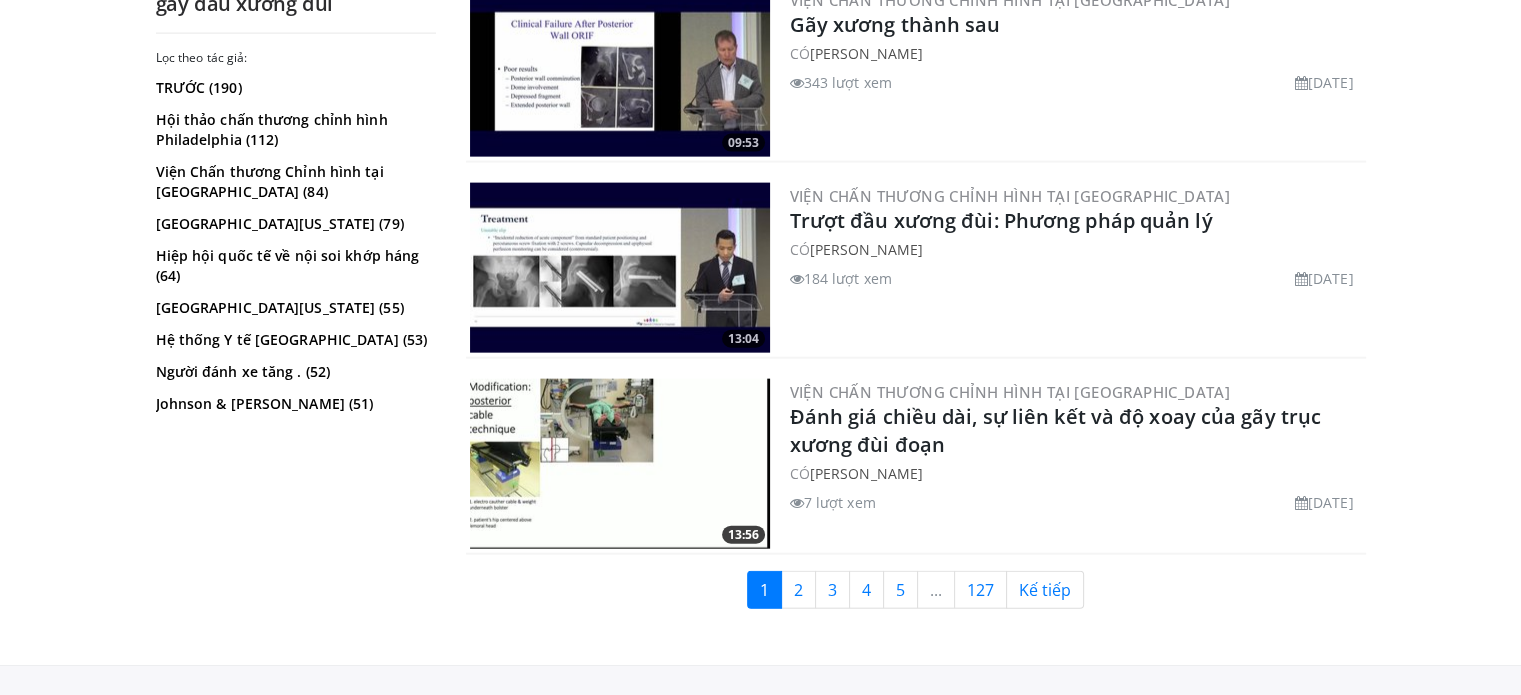scroll, scrollTop: 4640, scrollLeft: 0, axis: vertical 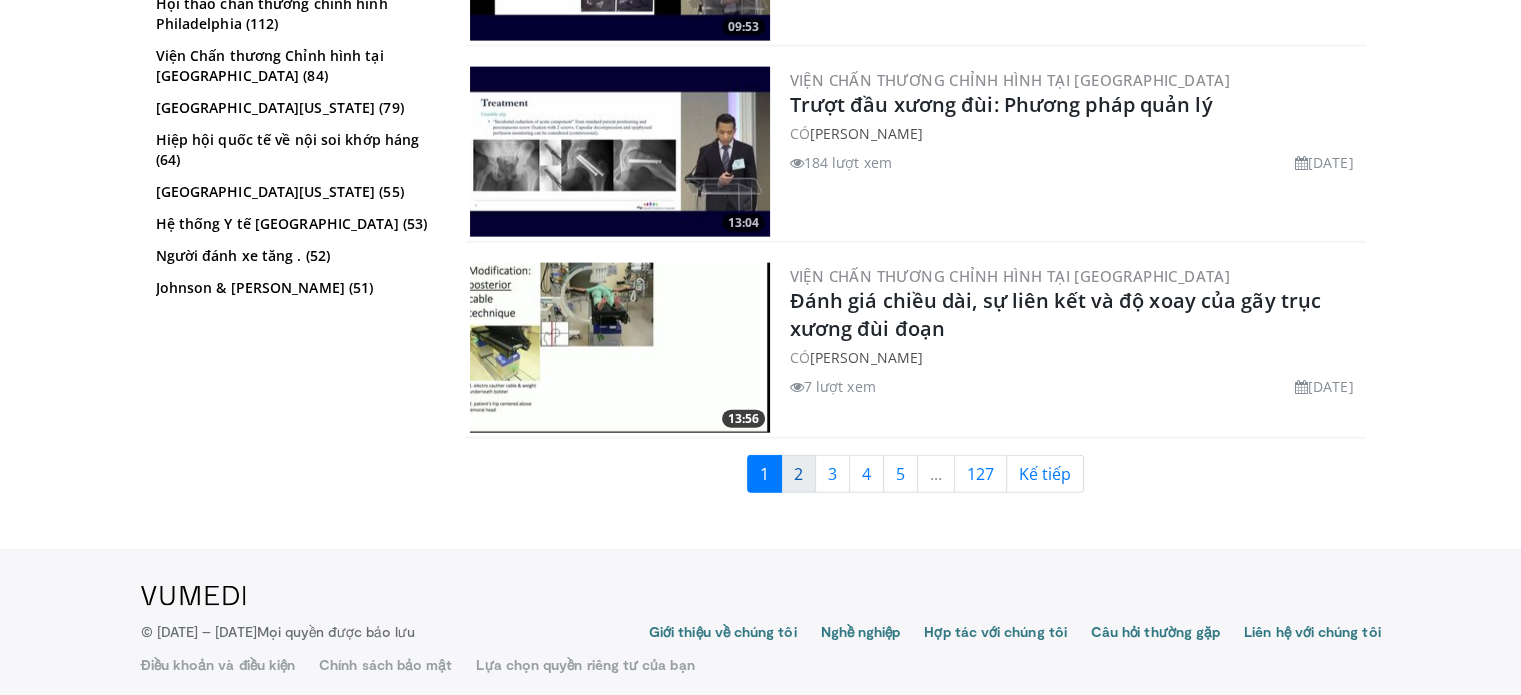 click on "2" at bounding box center [798, 474] 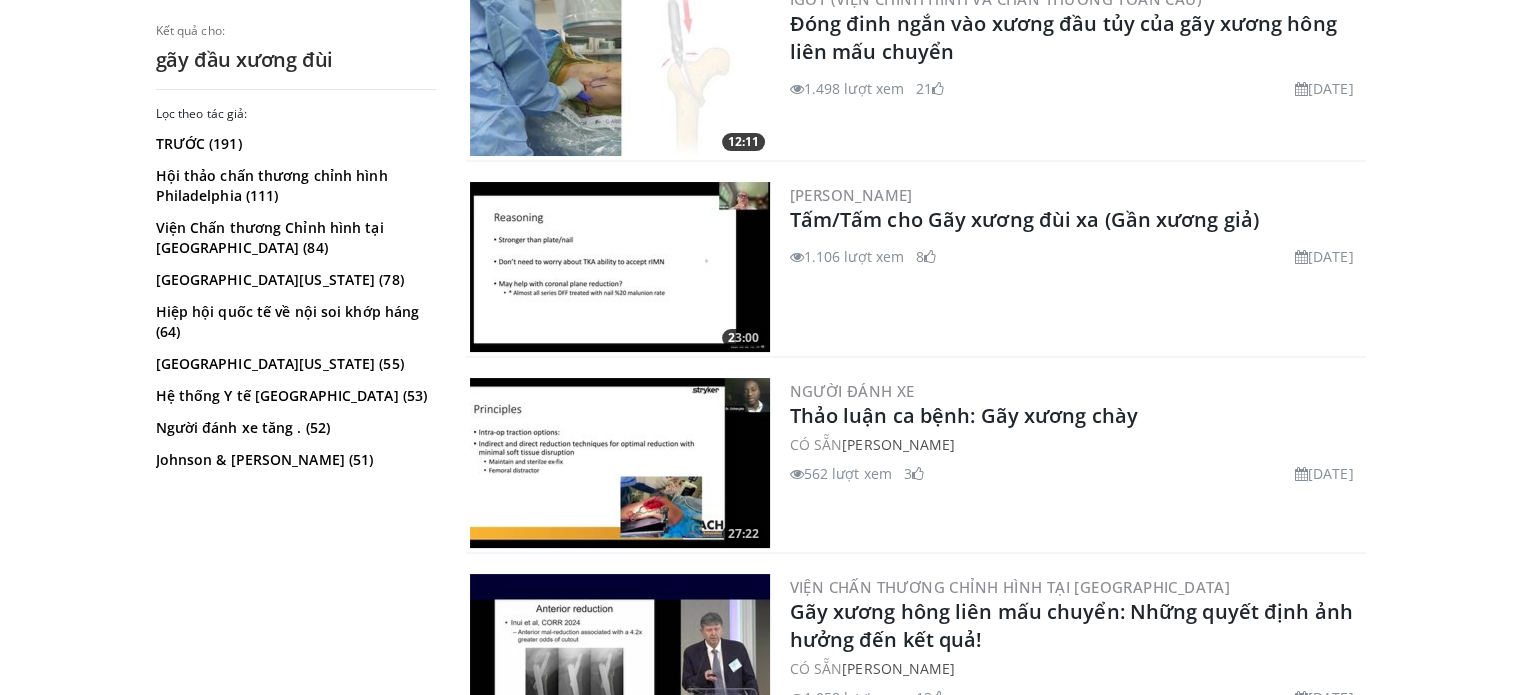 scroll, scrollTop: 0, scrollLeft: 0, axis: both 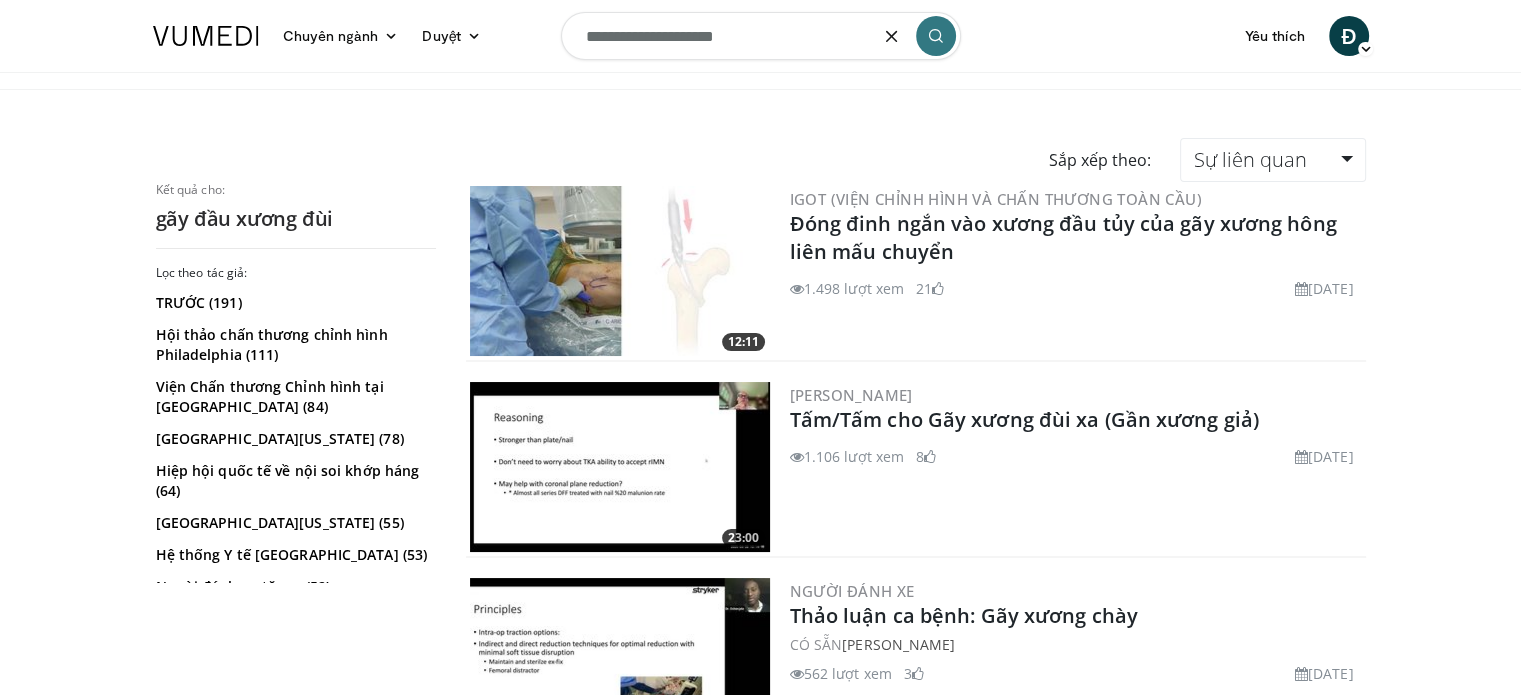 drag, startPoint x: 767, startPoint y: 47, endPoint x: 396, endPoint y: 61, distance: 371.26407 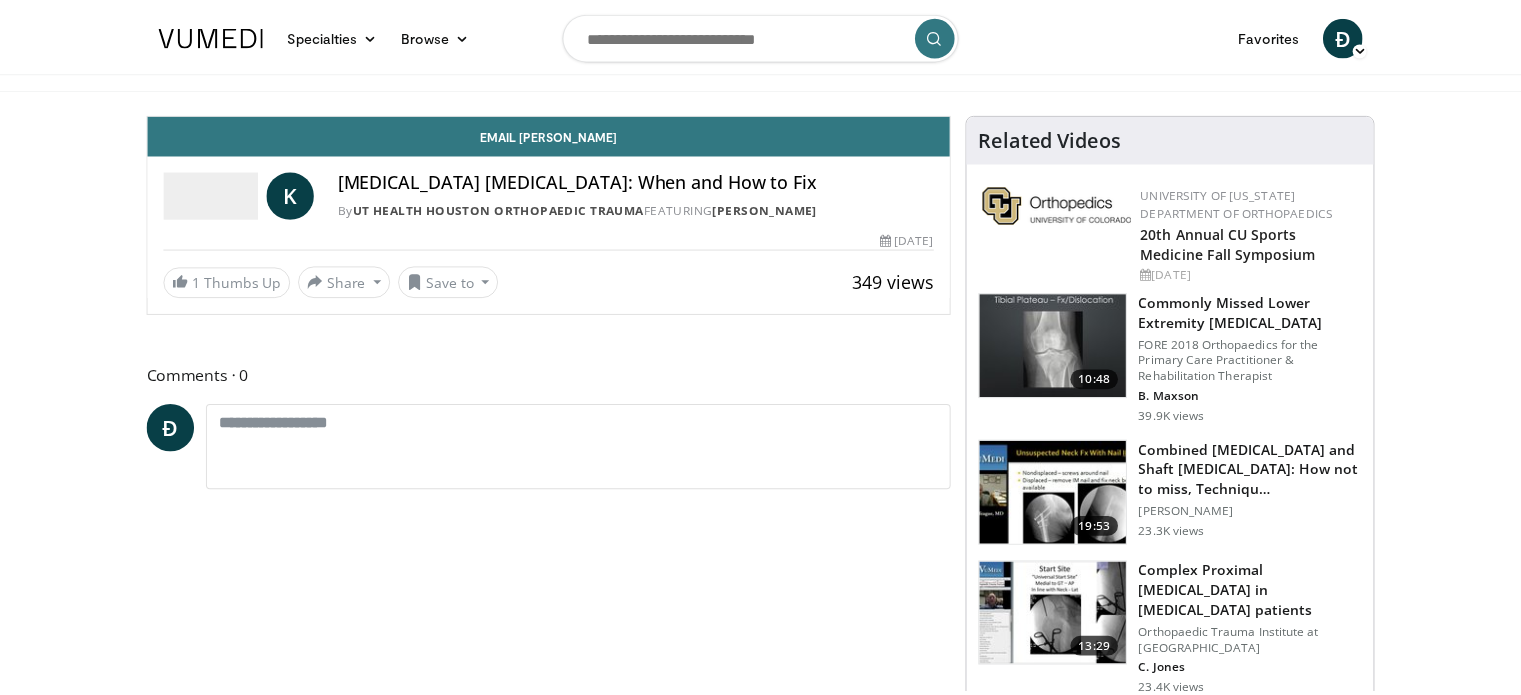 scroll, scrollTop: 0, scrollLeft: 0, axis: both 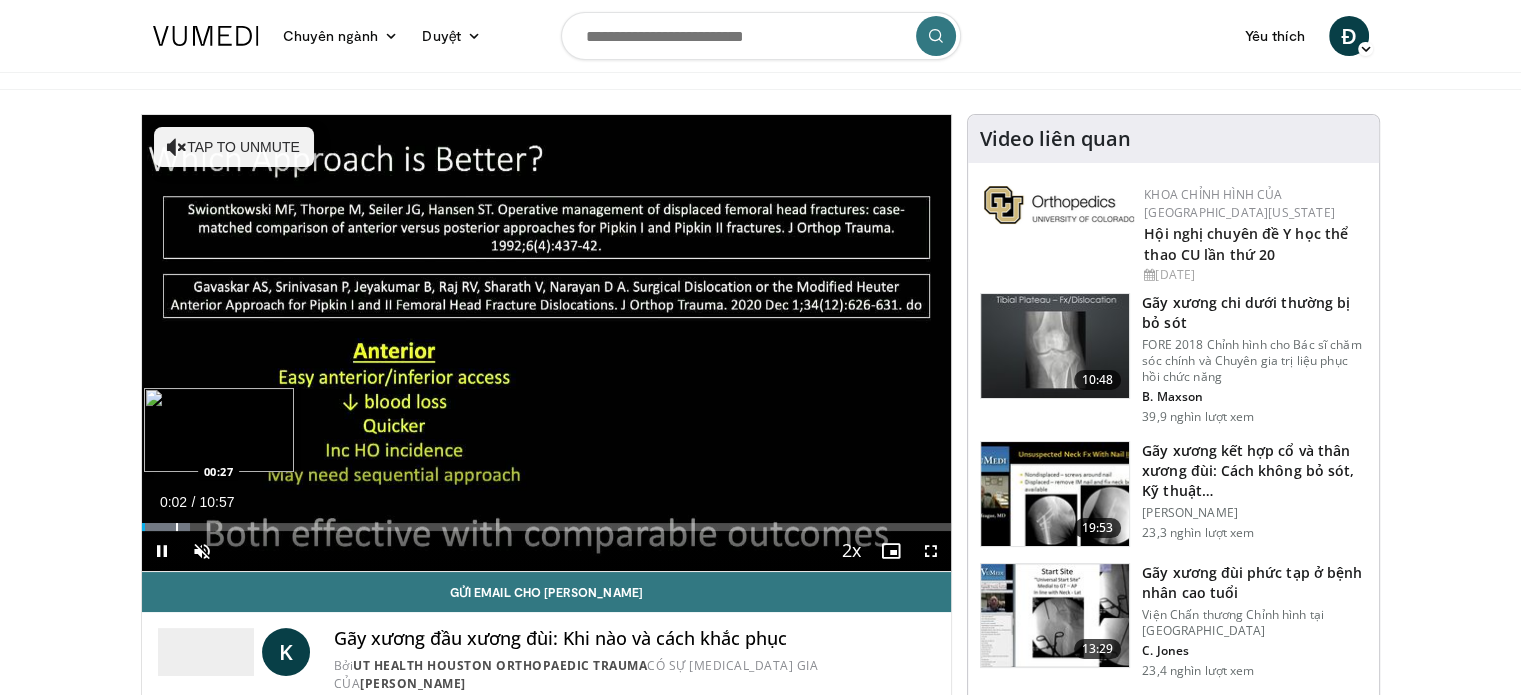 click at bounding box center (177, 527) 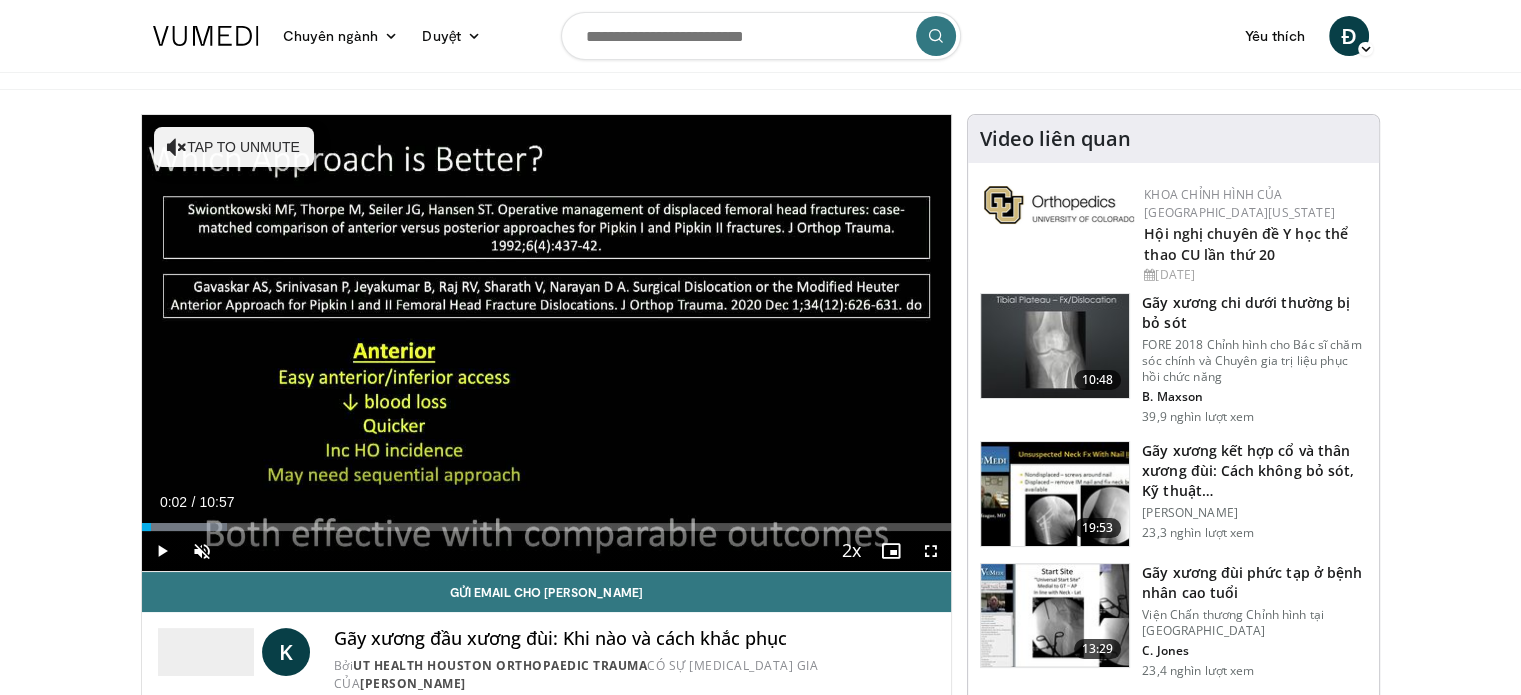 drag, startPoint x: 177, startPoint y: 525, endPoint x: 181, endPoint y: 492, distance: 33.24154 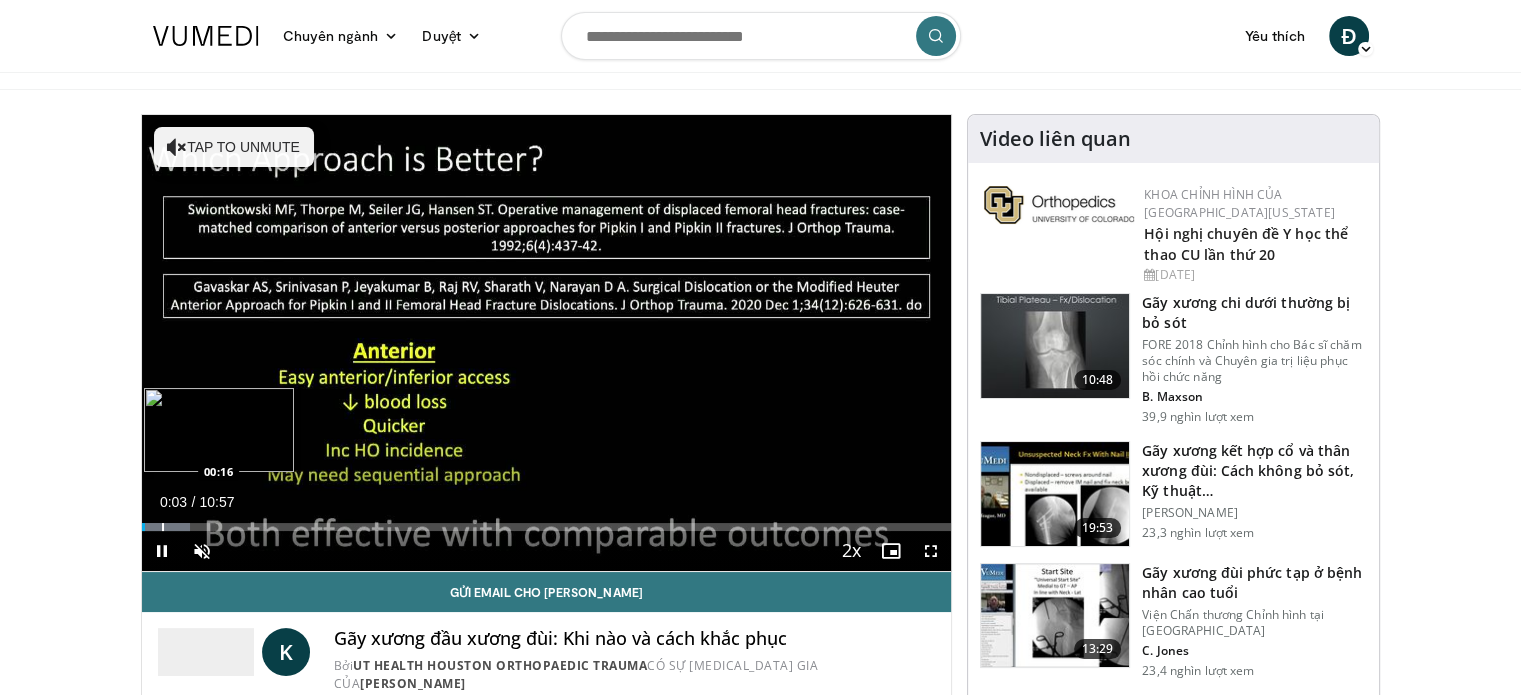 click on "Loaded :  6.04% 00:03 00:16" at bounding box center (547, 527) 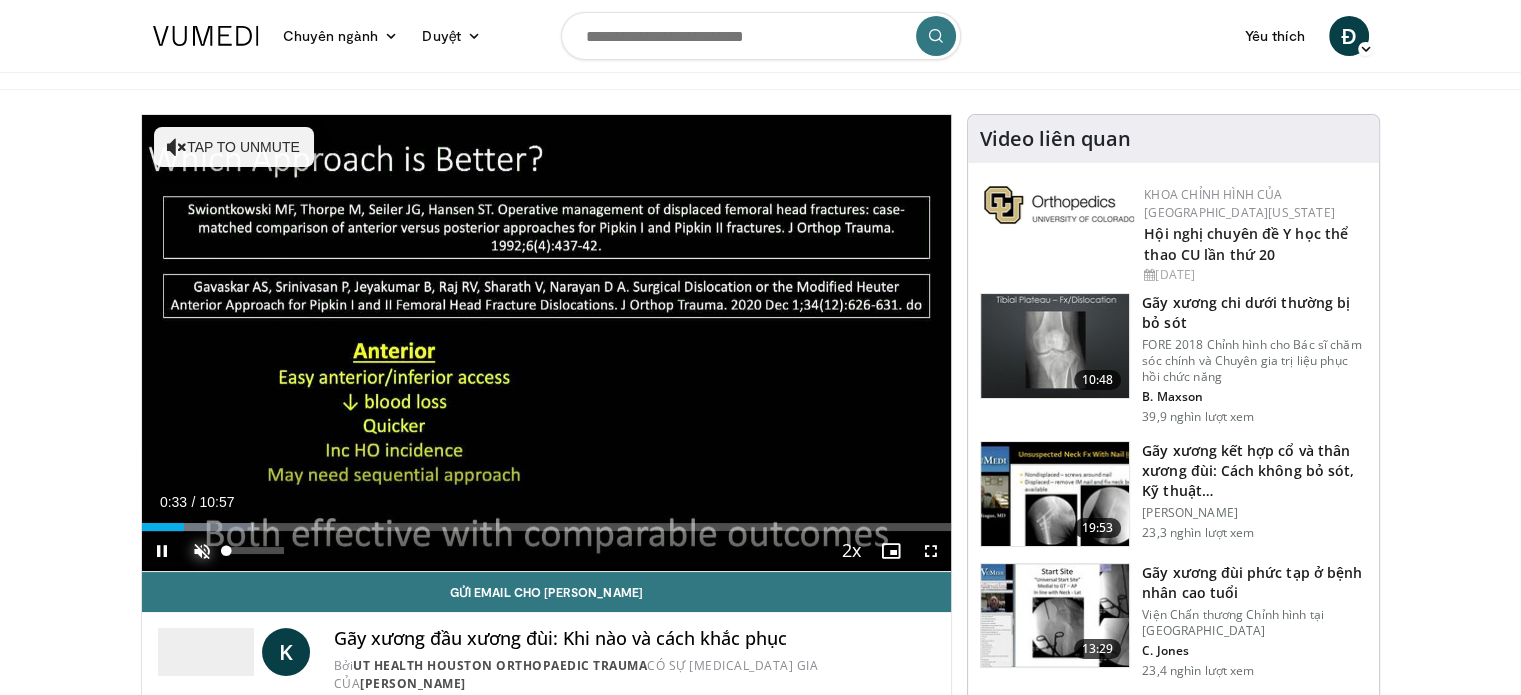 click at bounding box center (202, 551) 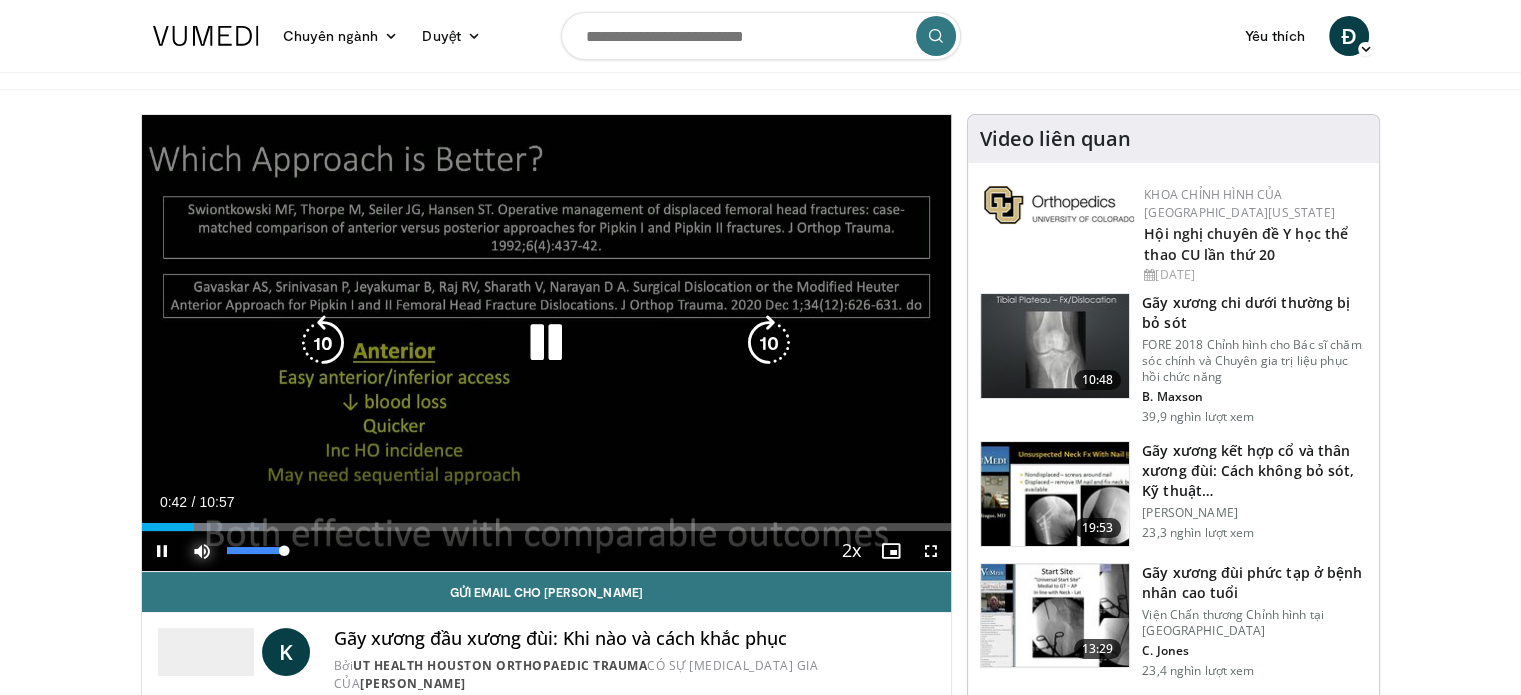 drag, startPoint x: 250, startPoint y: 547, endPoint x: 328, endPoint y: 549, distance: 78.025635 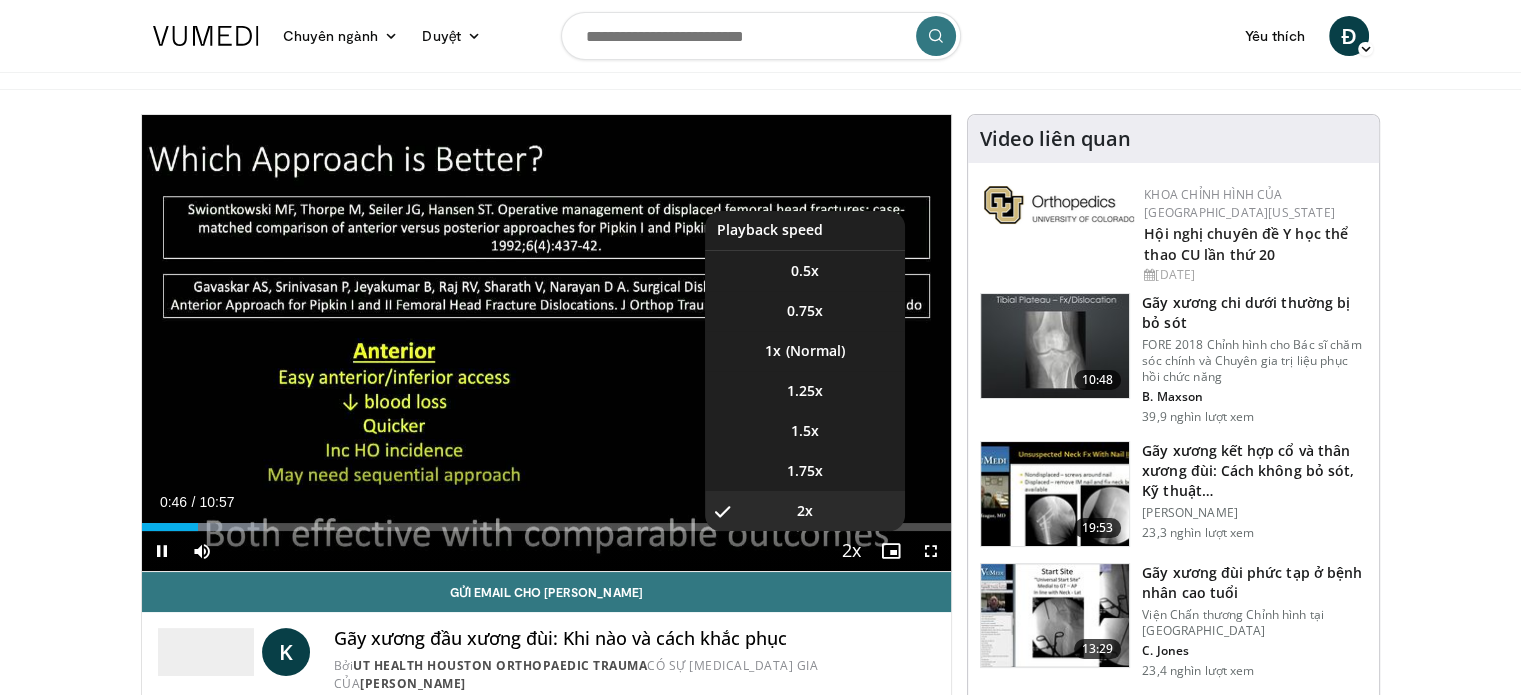 click at bounding box center (851, 552) 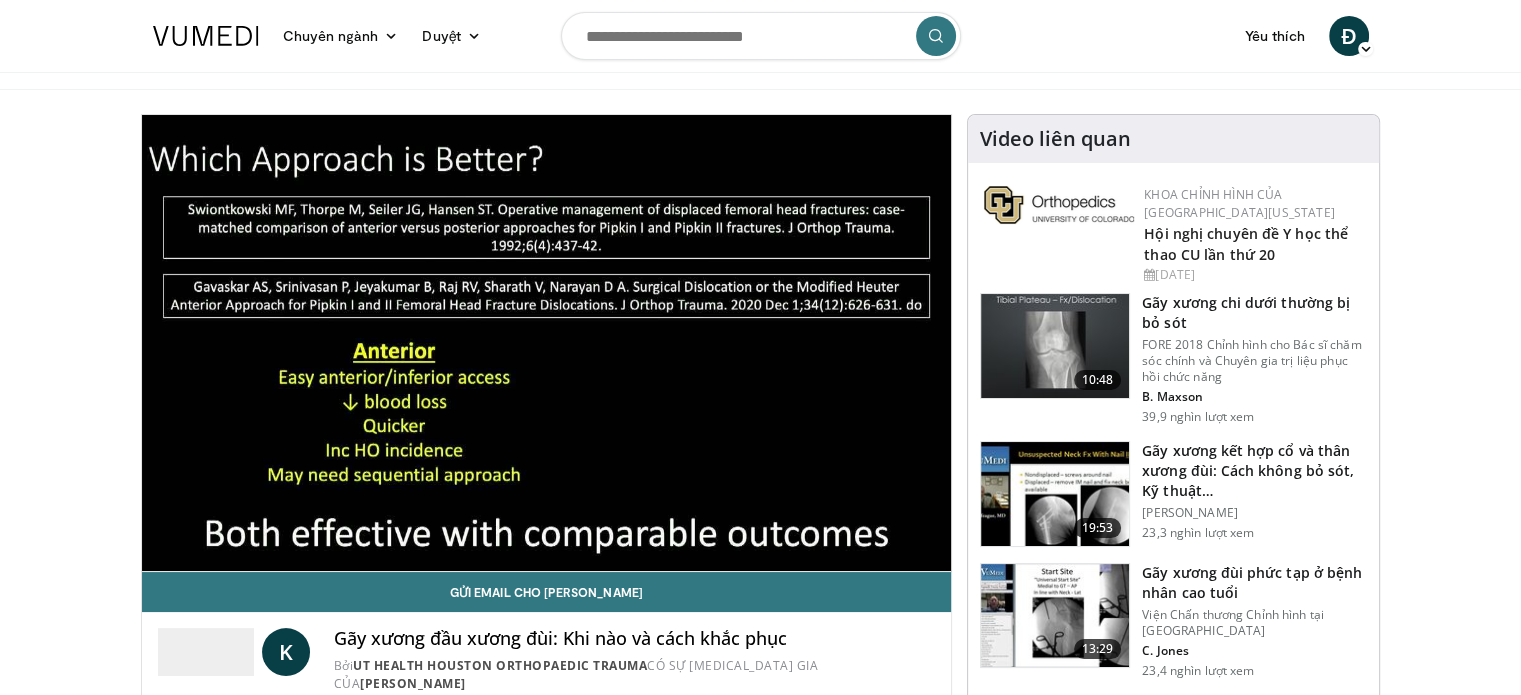 click on "**********" at bounding box center (547, 343) 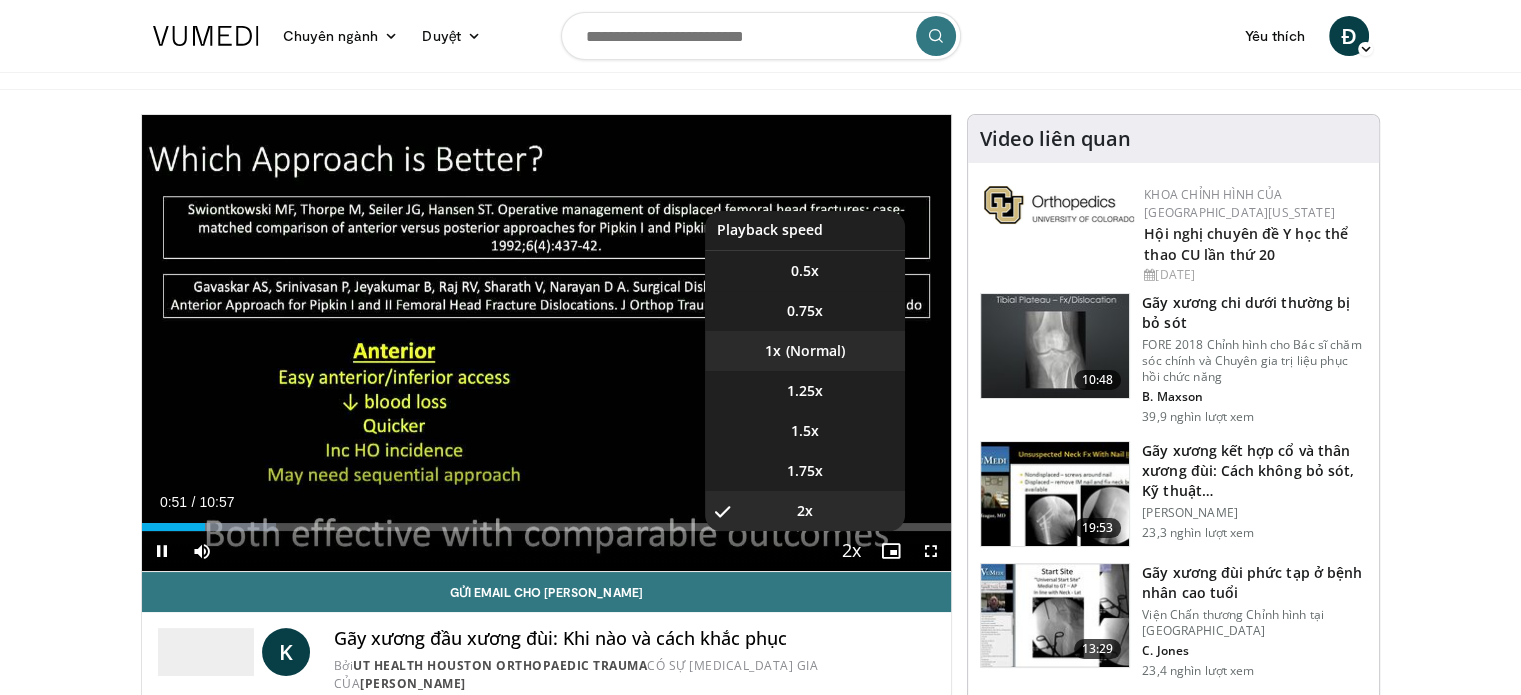 click on "1x" at bounding box center (805, 351) 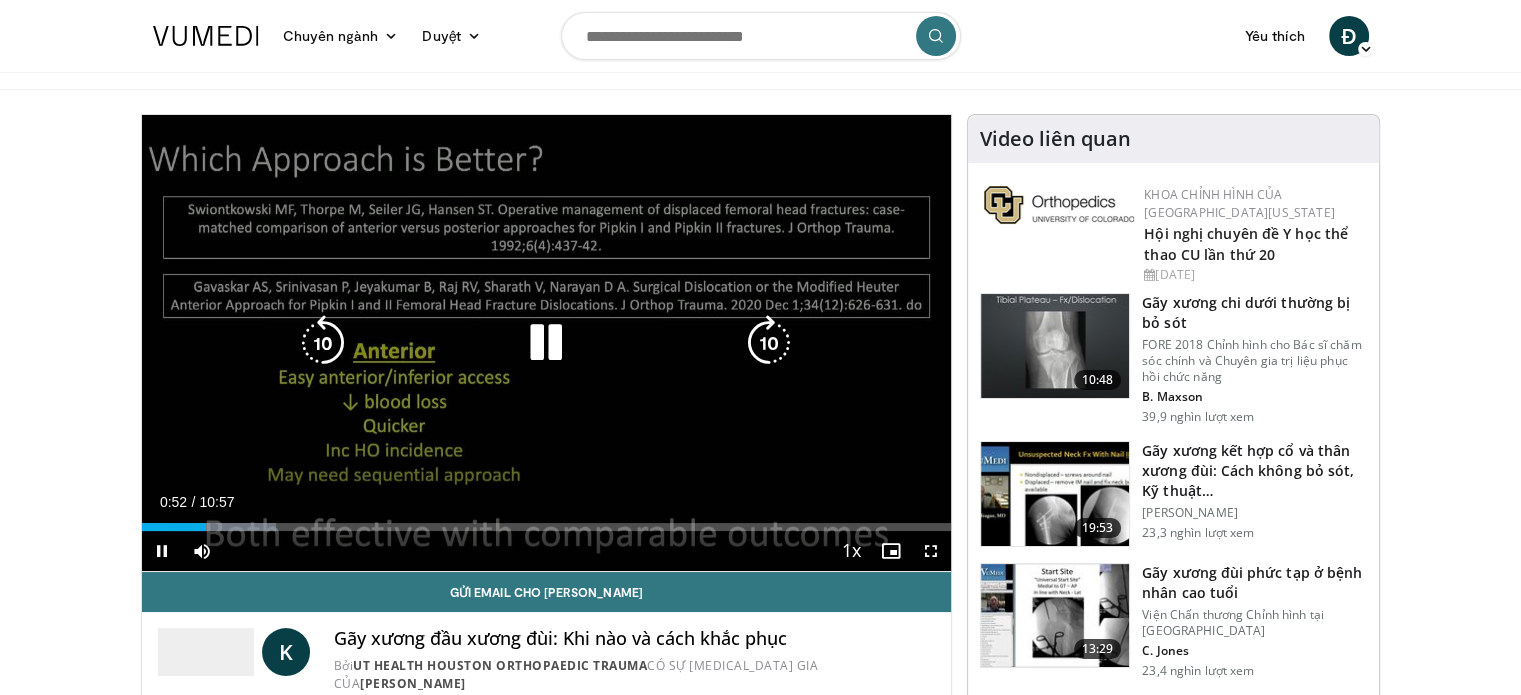 click on "10 seconds
Tap to unmute" at bounding box center (547, 343) 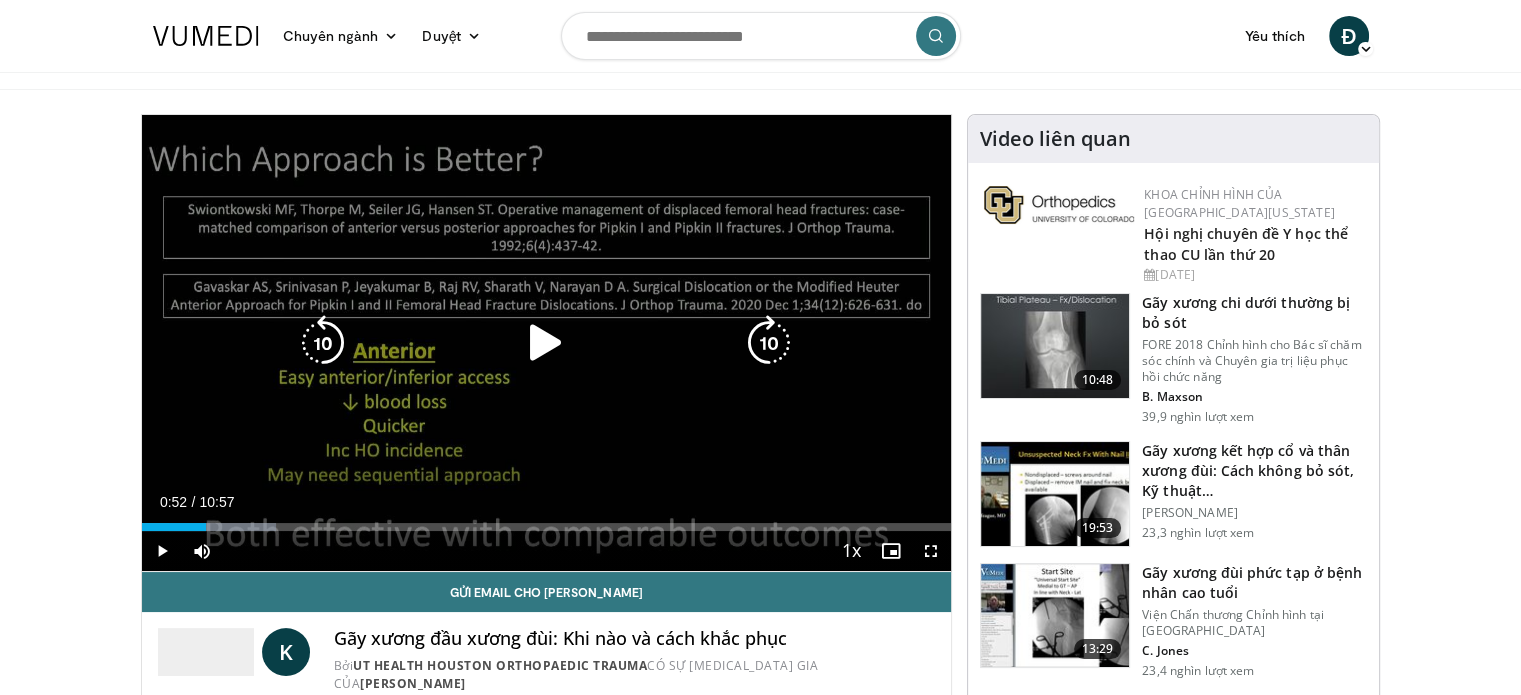 click on "10 seconds
Tap to unmute" at bounding box center [547, 343] 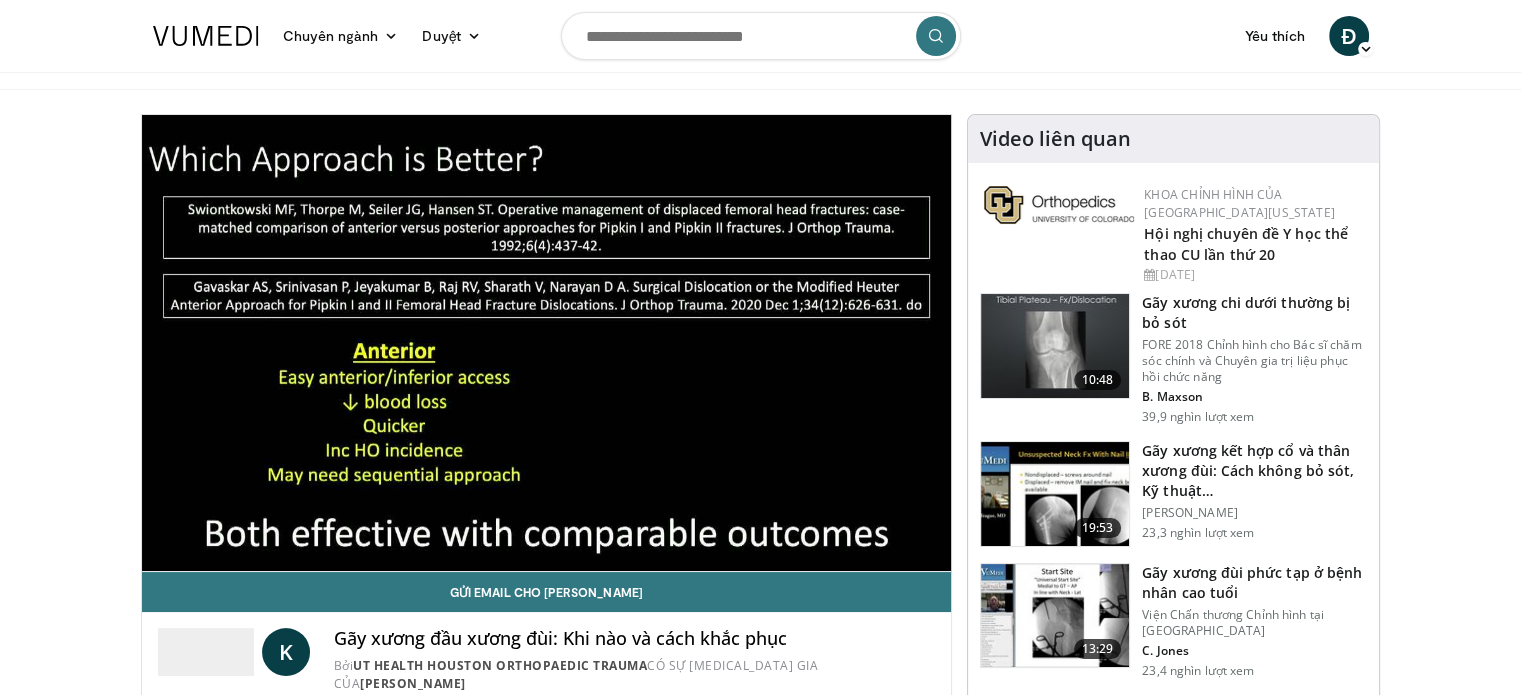 drag, startPoint x: 290, startPoint y: 200, endPoint x: 1055, endPoint y: 51, distance: 779.37537 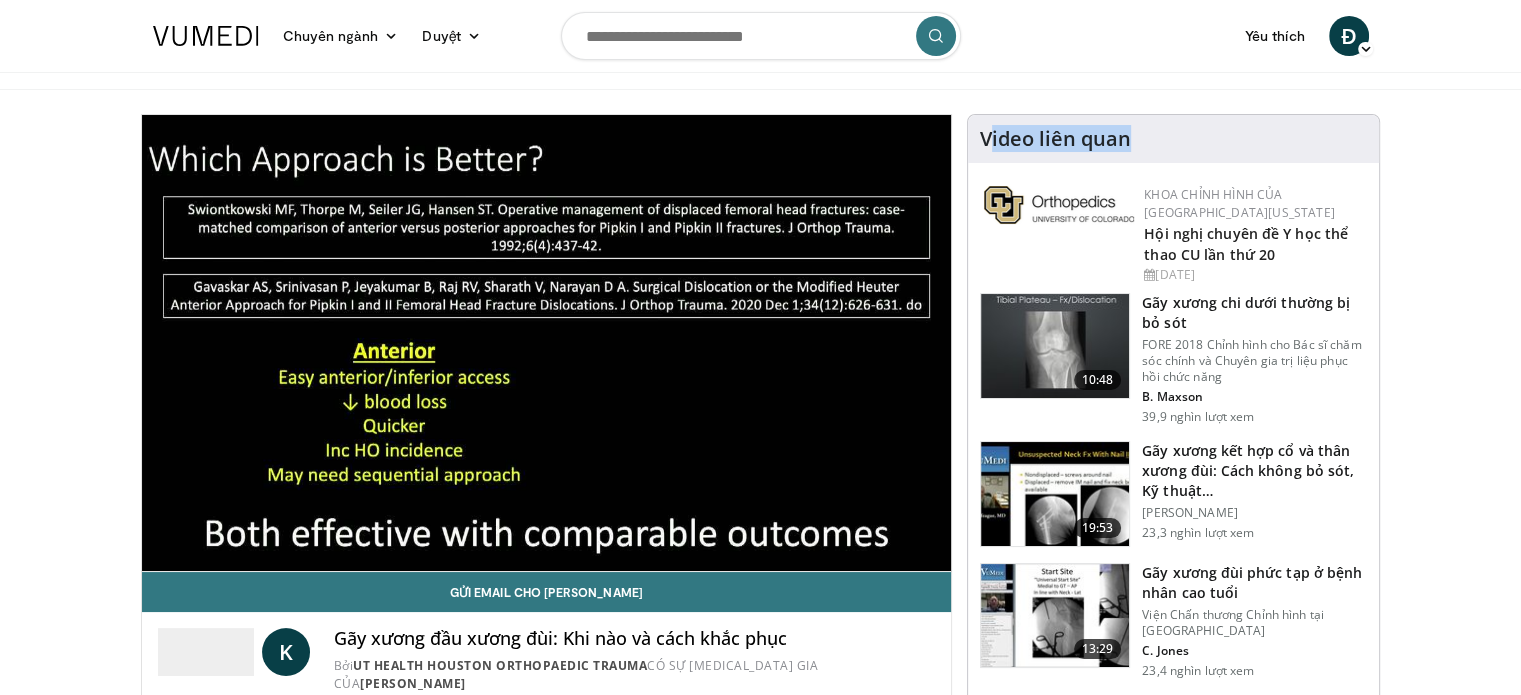 drag, startPoint x: 1072, startPoint y: 226, endPoint x: 1033, endPoint y: 207, distance: 43.382023 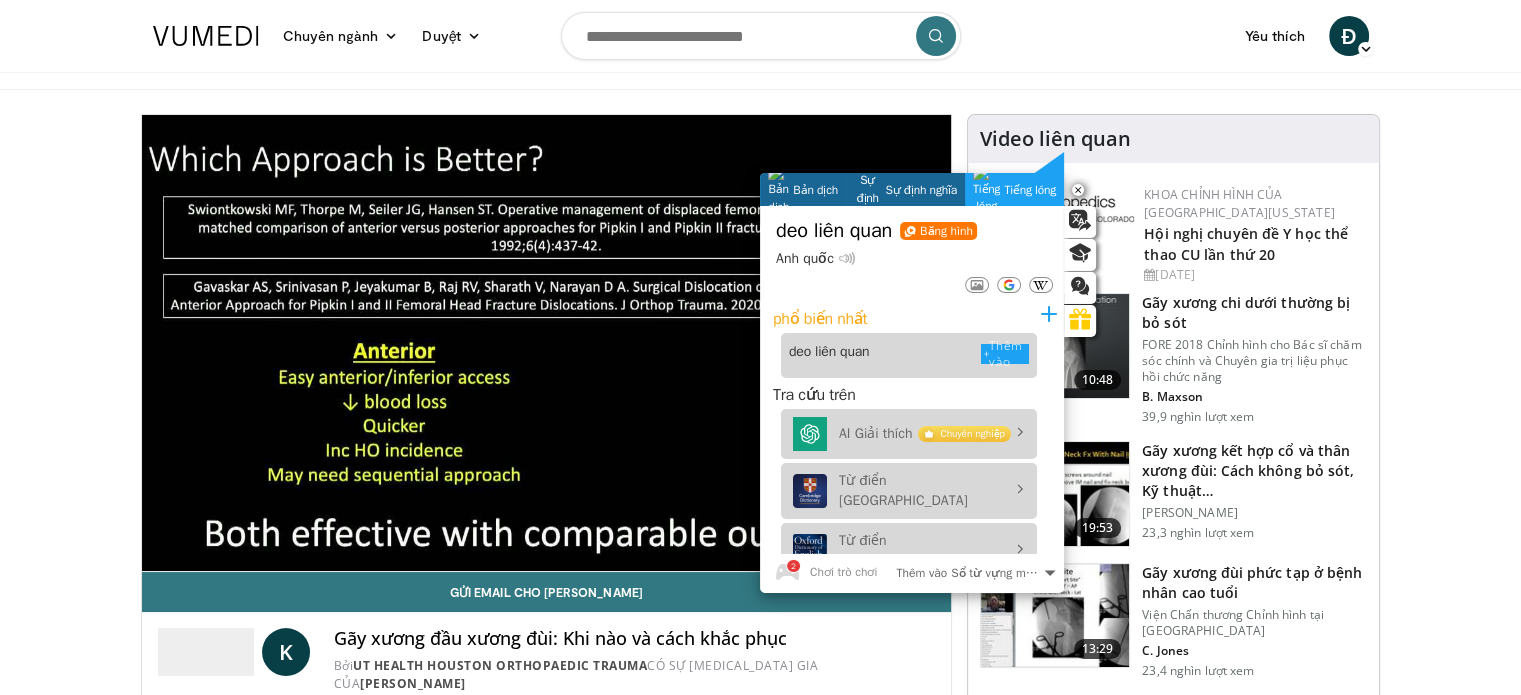 click on "Bản dịch Bản dịch Sự định nghĩa Sự định nghĩa Tiếng lóng Tiếng lóng deo liên quan Băng hình Anh quốc Phiên bản của bạn phổ biến nhất deo liên quan   Thêm vào Tra cứu trên AI Giải thích Chuyên nghiệp Từ điển Cambridge Từ điển Oxford Từ điển Longman Từ điển Macmillian Merriam - Webster Hình ảnh Google Ảnh động GIPHY Không có kết quả cho 2 Chơi trò chơi Thêm vào Sổ từ vựng mặc định Lưu vào Đi đến ngân hàng từ Sổ từ vựng mặc định Tiêu đề: Hủy bỏ Tạo nên Sổ từ vựng mới" at bounding box center [912, 383] 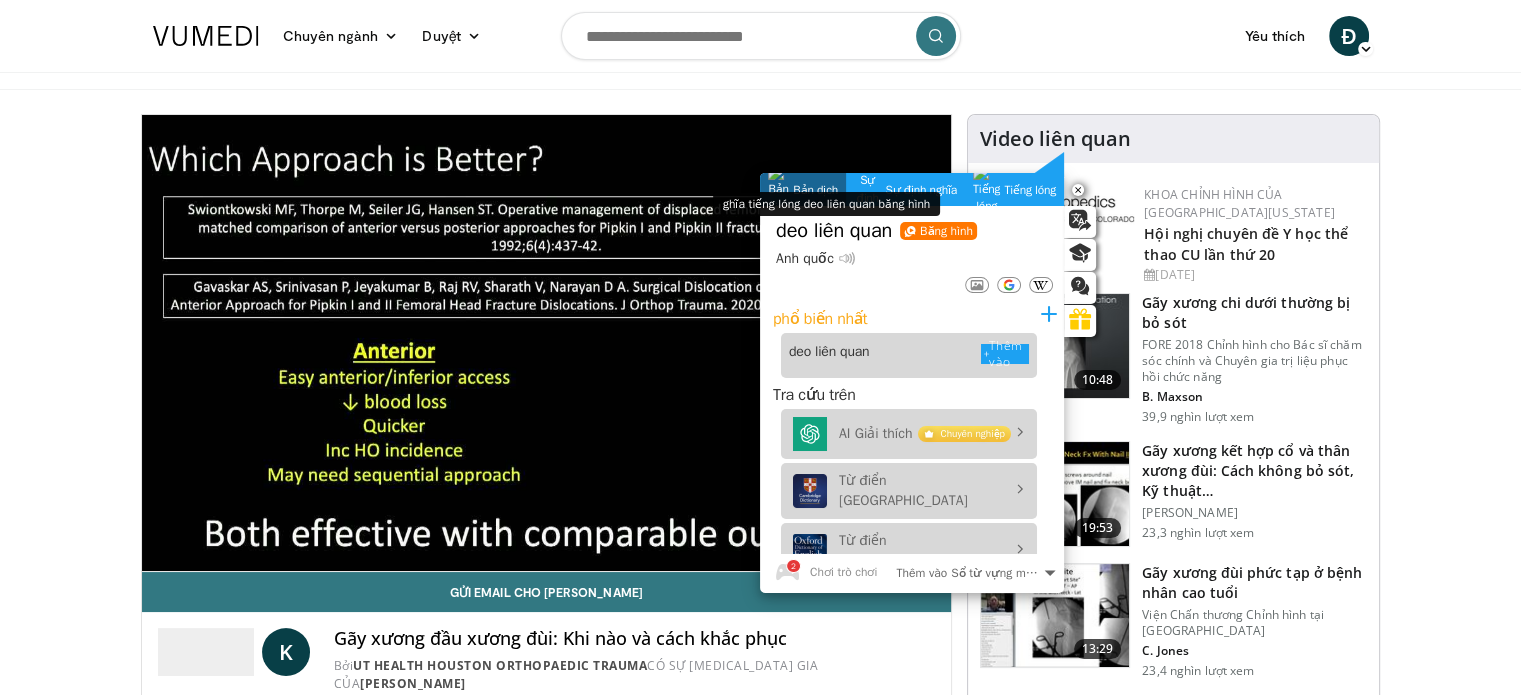 click on "Chuyên ngành
Y học người lớn và gia đình
Dị ứng, Hen suyễn, Miễn dịch học
Gây mê
Tim mạch
Nha khoa
Da liễu
Nội tiết học
Tiêu hóa & Gan mật
Phẫu thuật tổng quát
Huyết học & Ung bướu
Bệnh truyền nhiễm
Bệnh thận
Thần kinh học
Phẫu thuật thần kinh
Sản phụ khoa
Nhãn khoa
Miệng hàm mặt
Chỉnh hình
Tai mũi họng
Nhi khoa
Phẫu thuật thẩm mỹ
Chỉnh hình bàn chân
Tâm thần học
Bệnh phổi
Xạ trị ung thư
X quang
Bệnh thấp khớp" at bounding box center [761, 36] 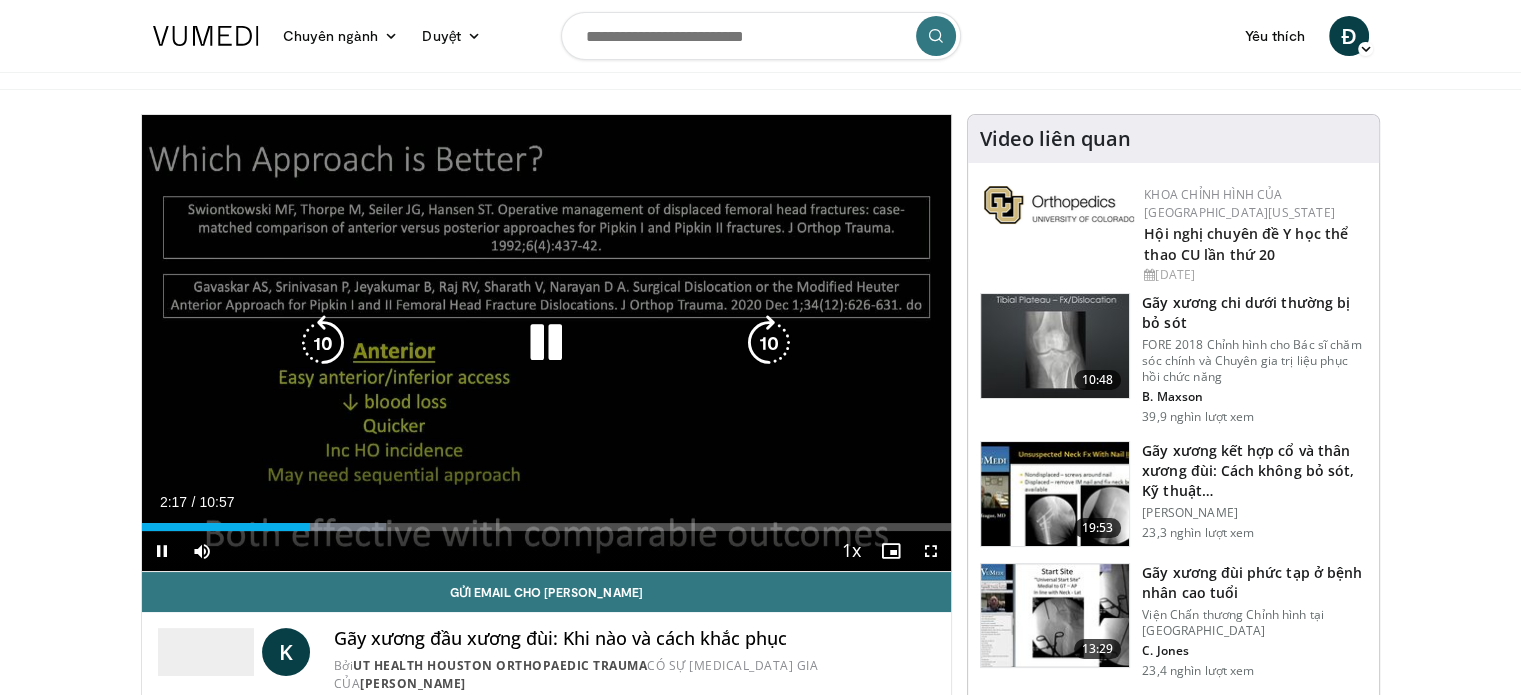 click at bounding box center (769, 343) 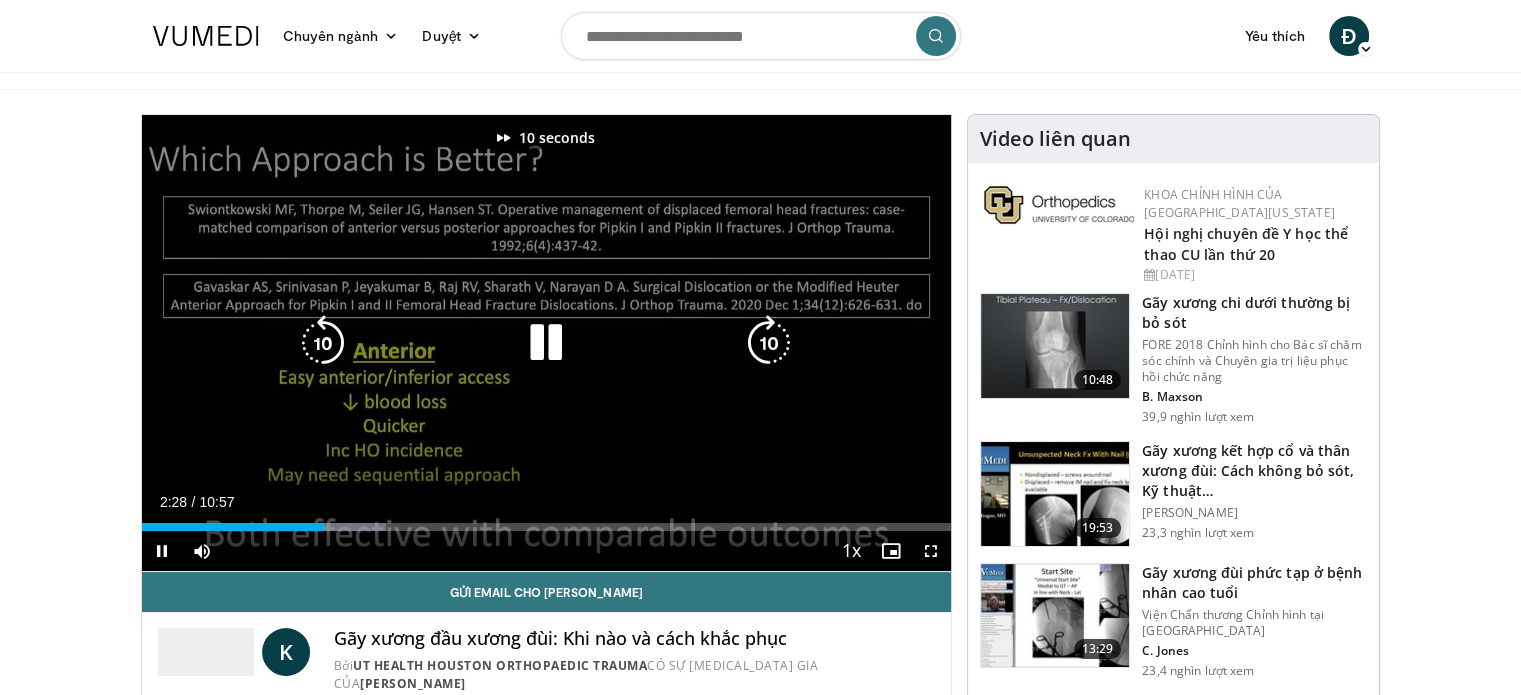 click at bounding box center (769, 343) 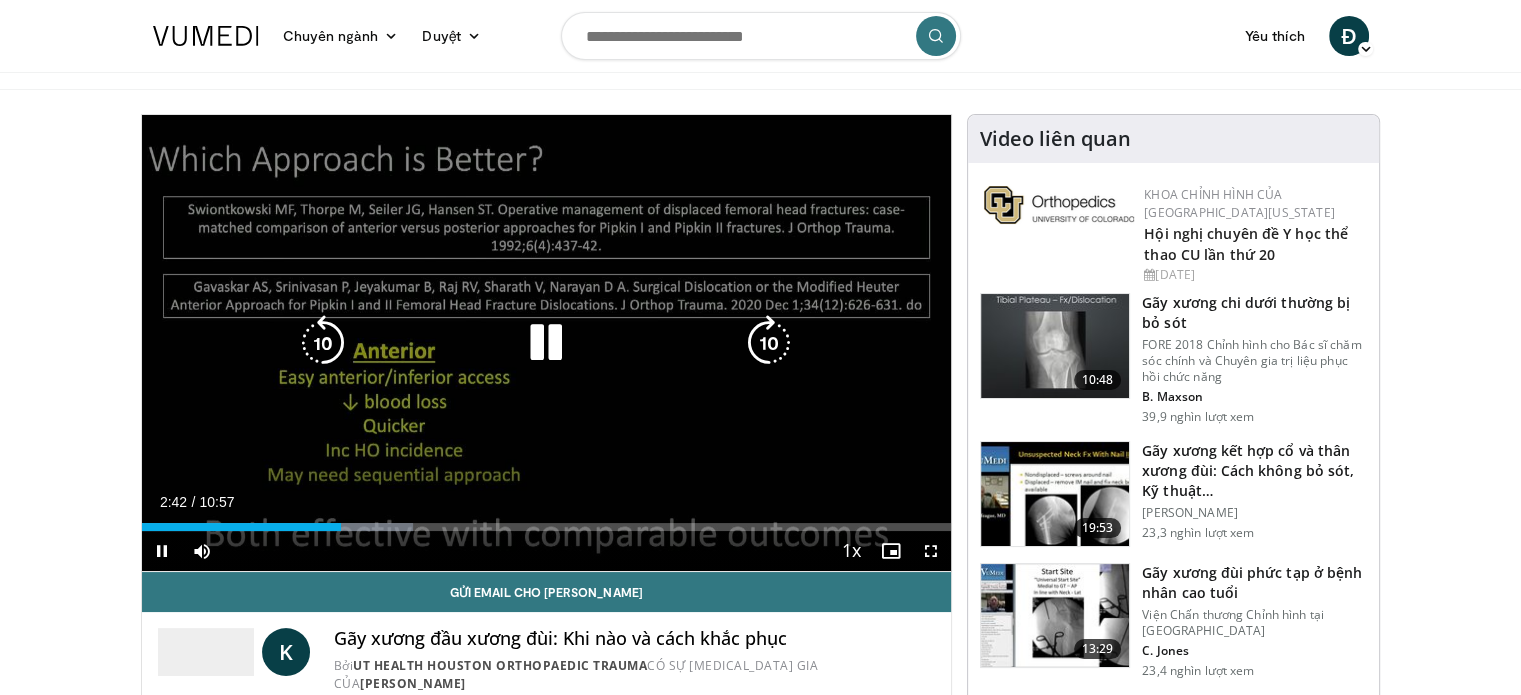 click at bounding box center [769, 343] 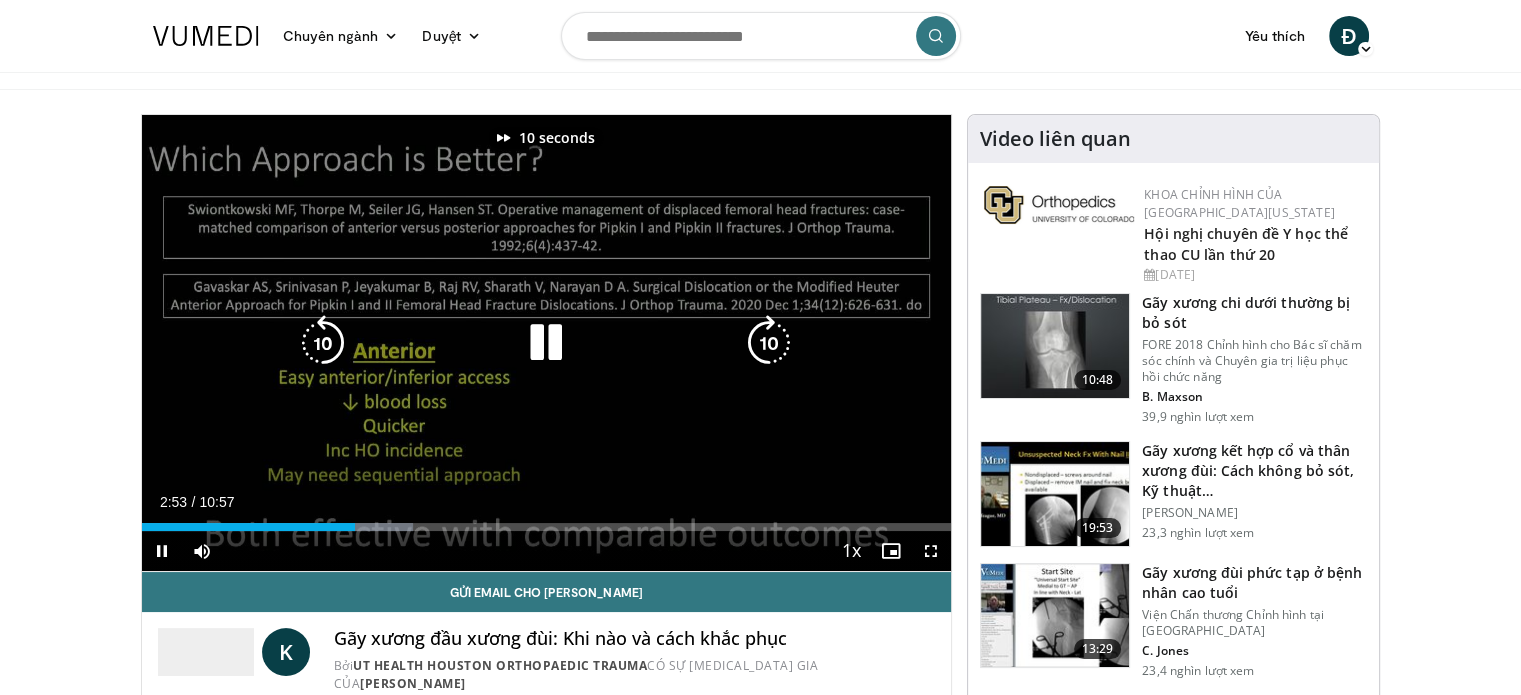 click at bounding box center (769, 343) 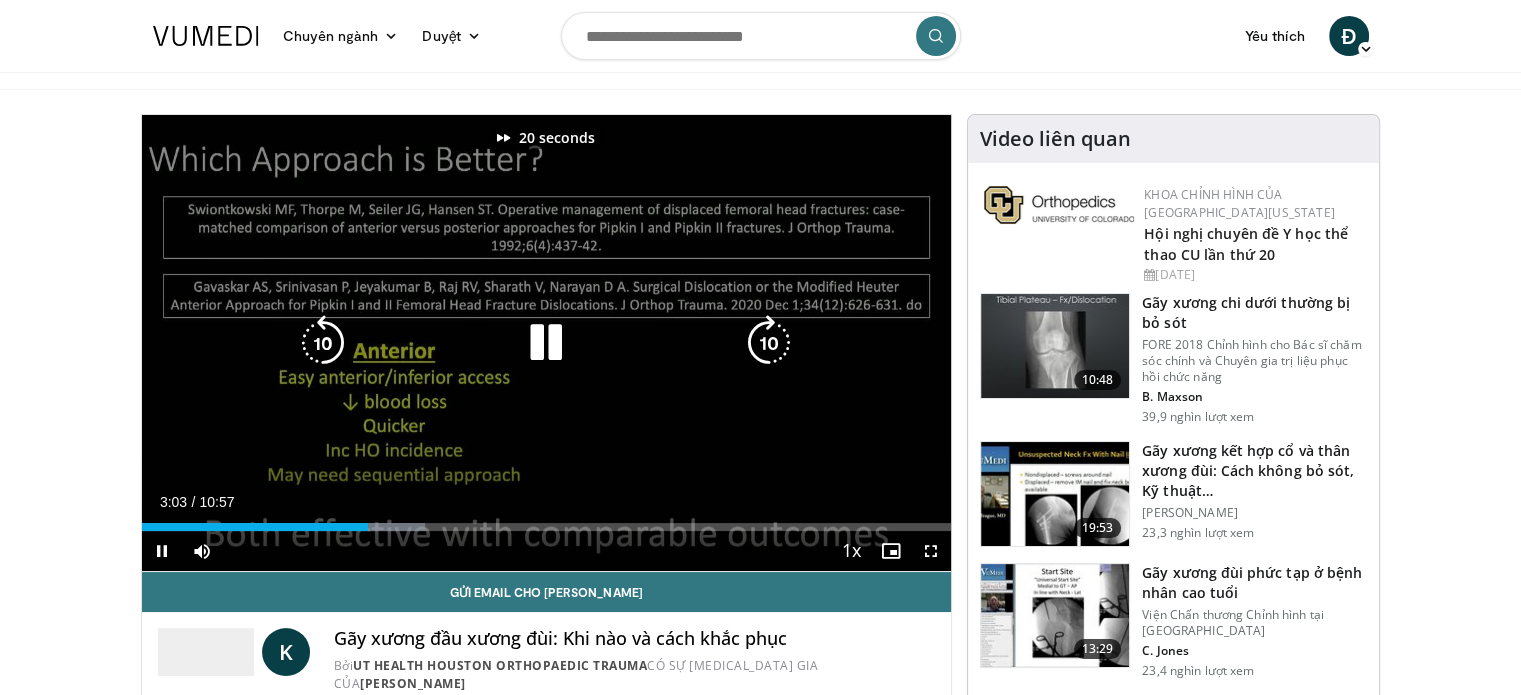 click at bounding box center [769, 343] 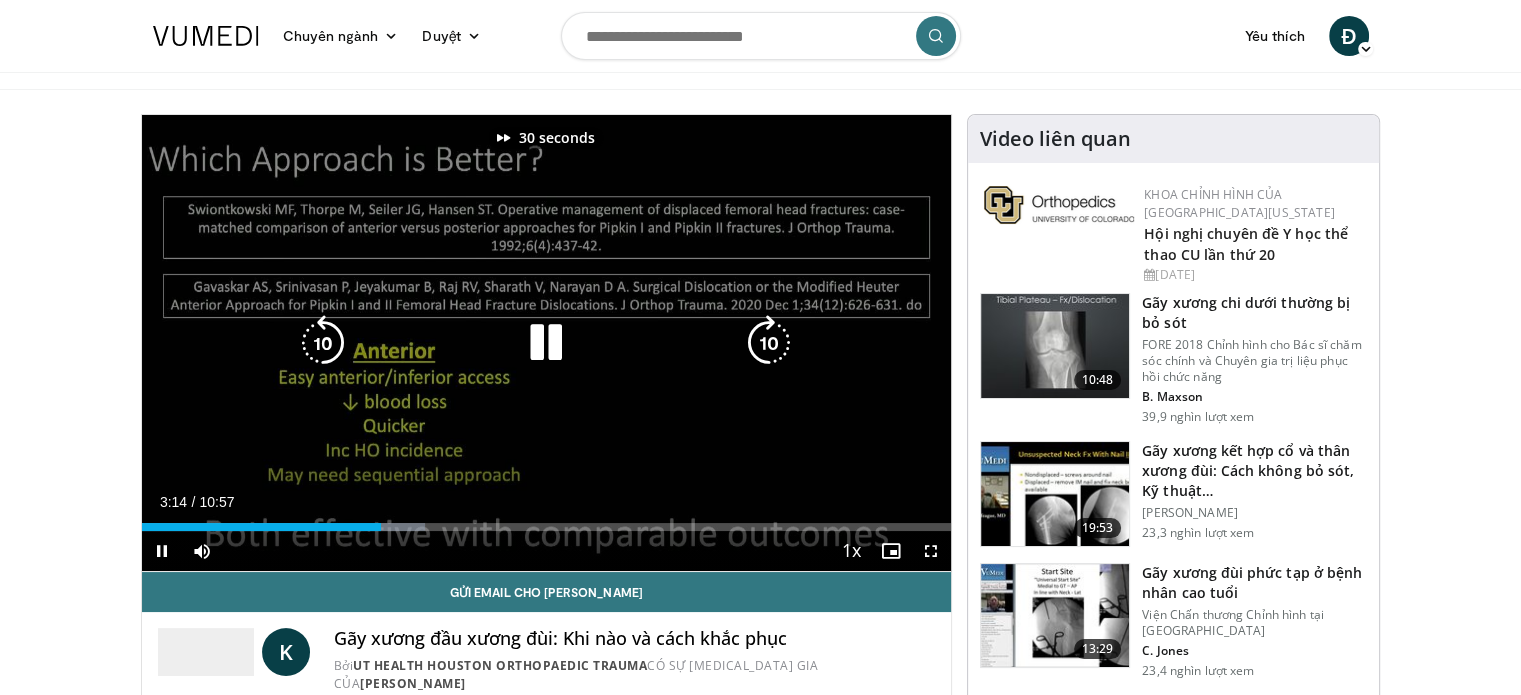 click at bounding box center (769, 343) 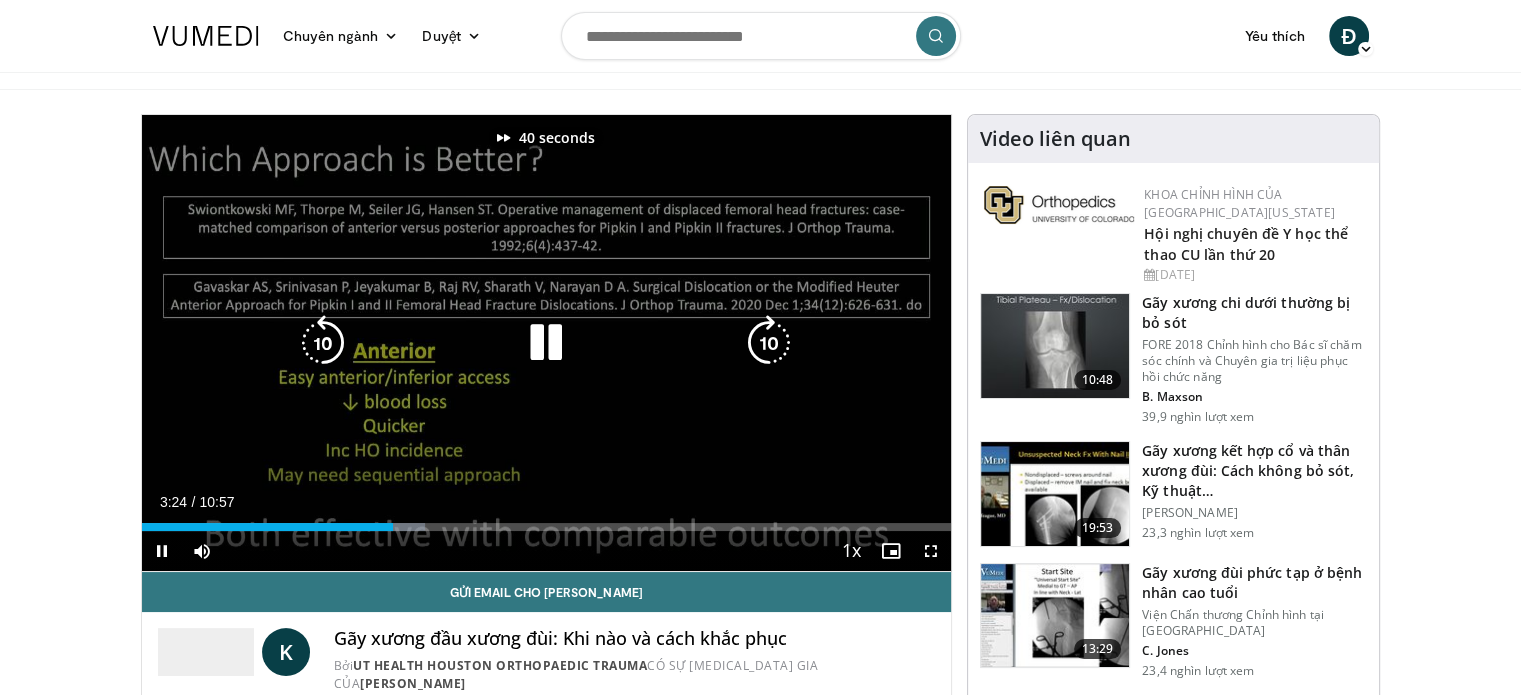 click at bounding box center (769, 343) 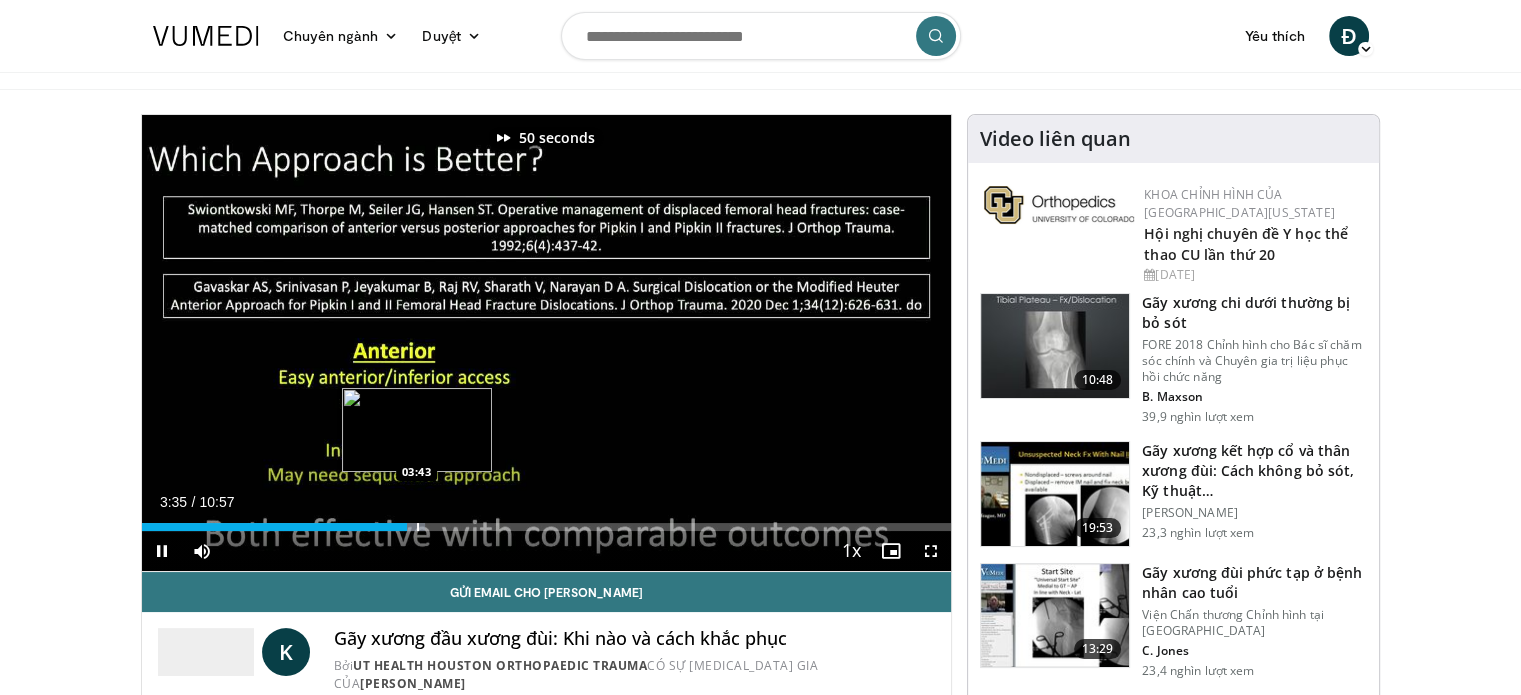 click at bounding box center (418, 527) 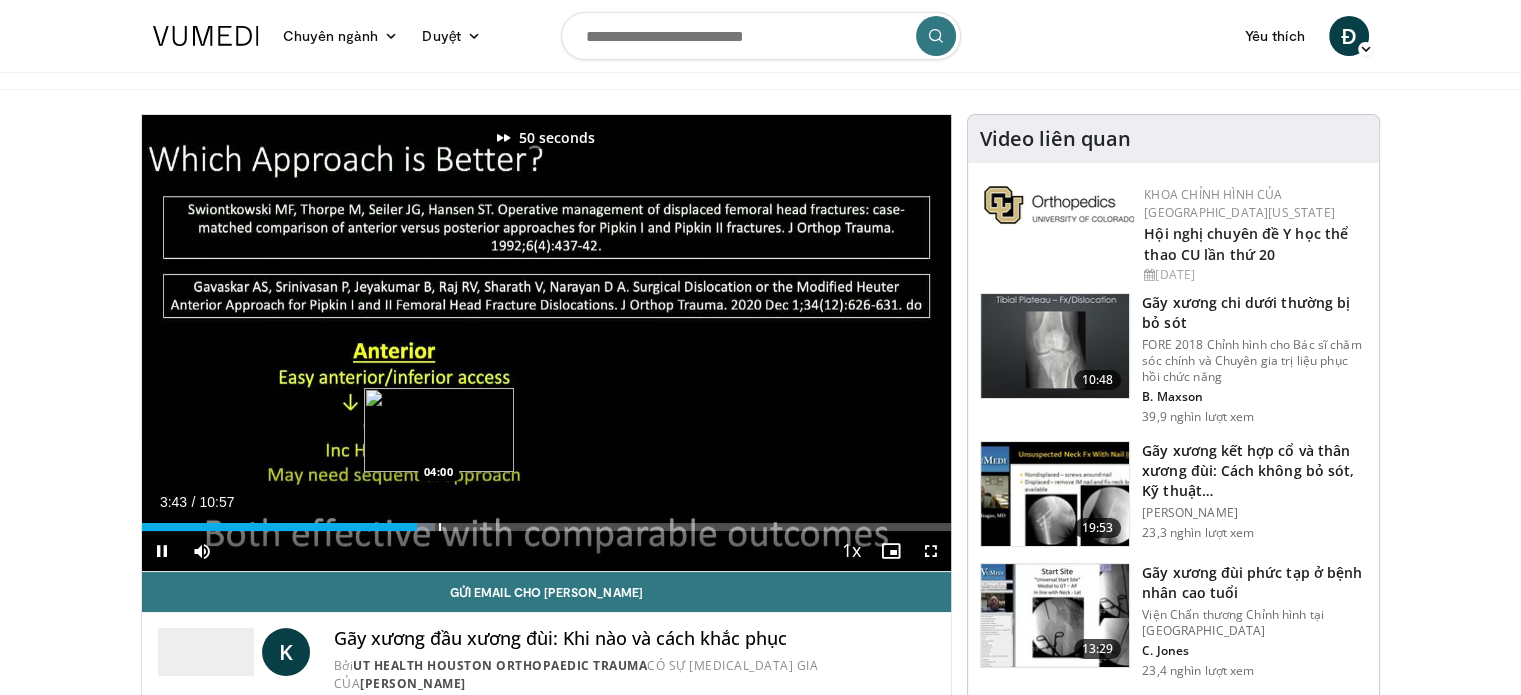 click on "Loaded :  36.23% 03:43 04:00" at bounding box center (547, 521) 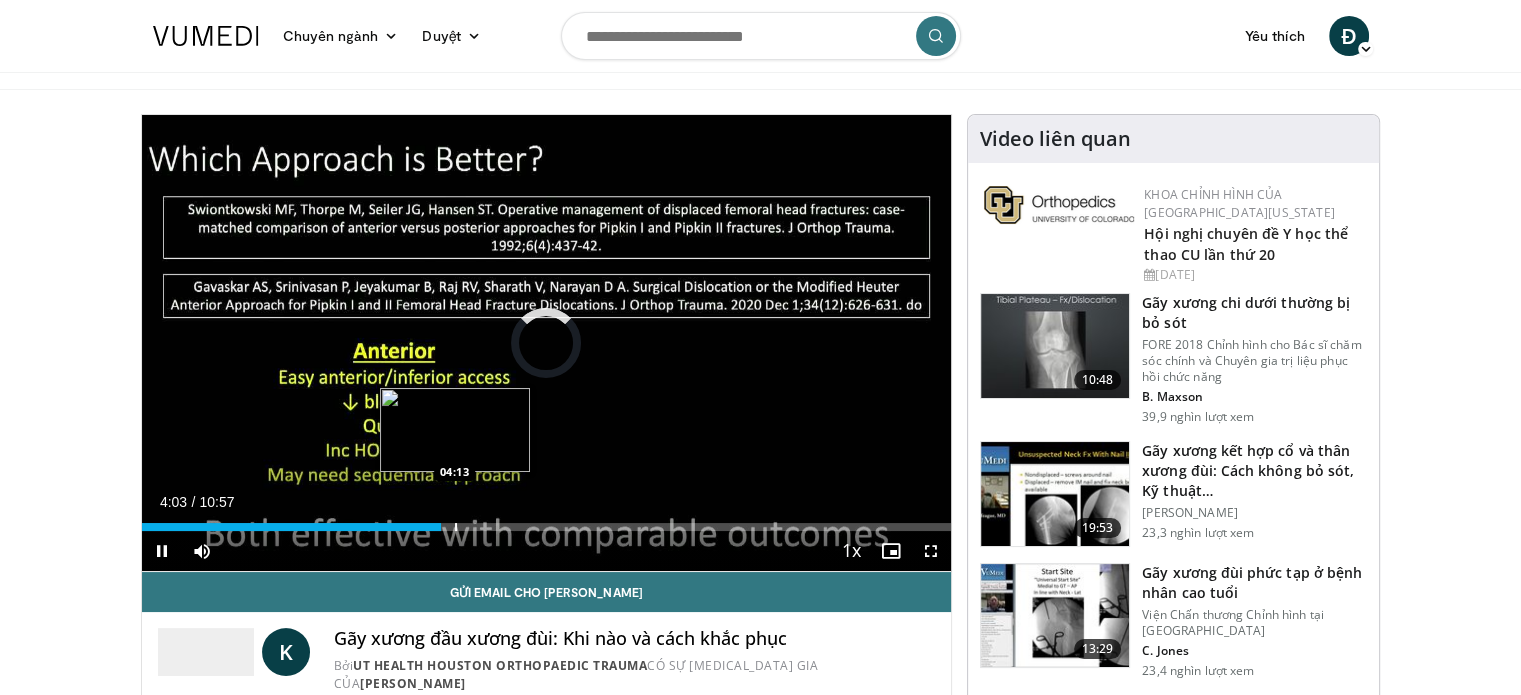 click at bounding box center [456, 527] 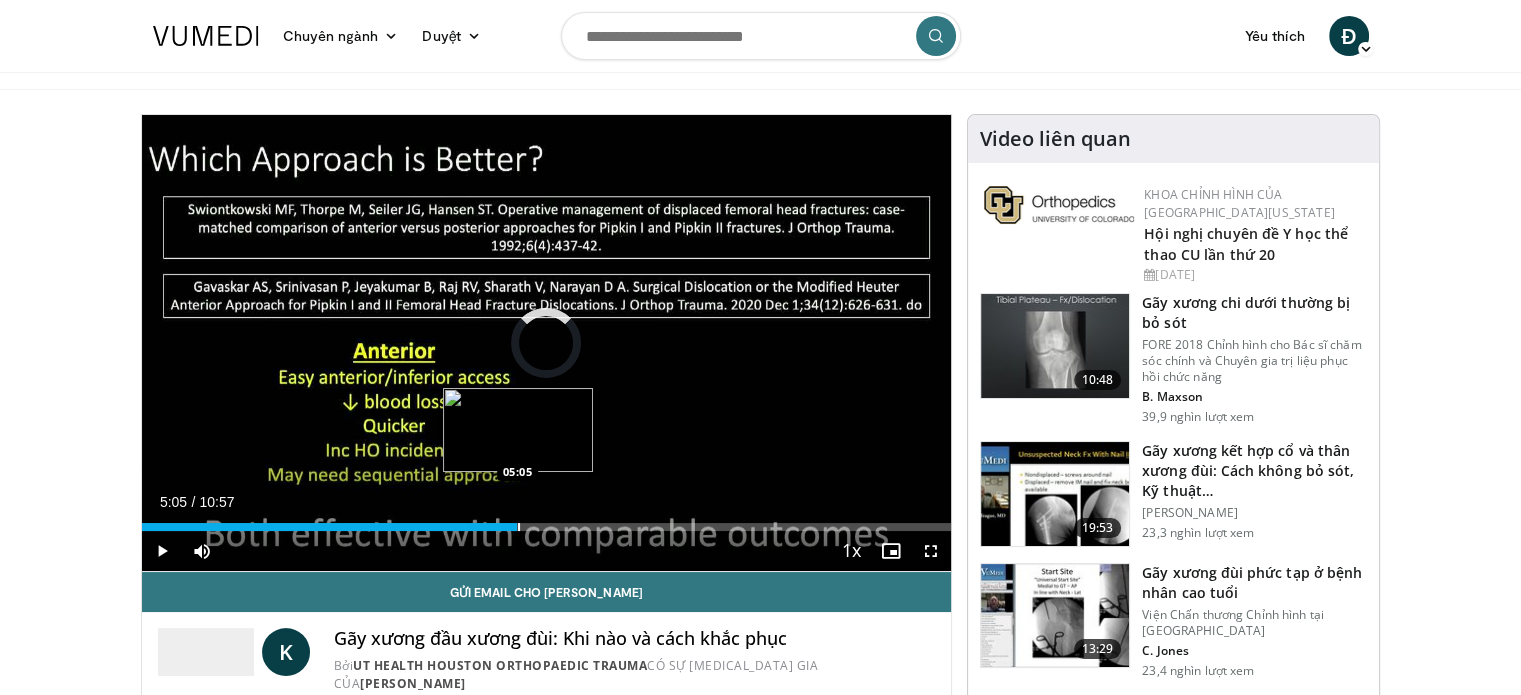 click at bounding box center (519, 527) 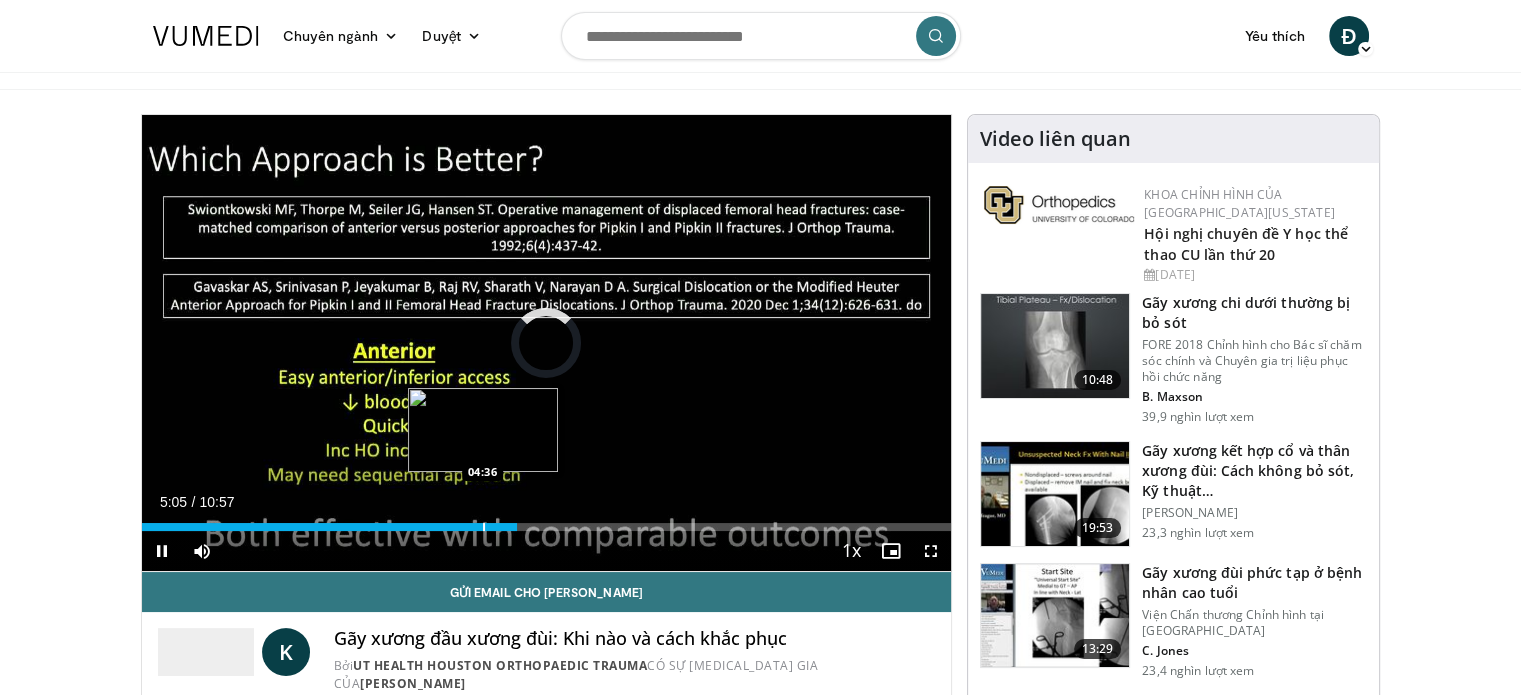 click on "Loaded :  0.00% 05:05 04:36" at bounding box center (547, 521) 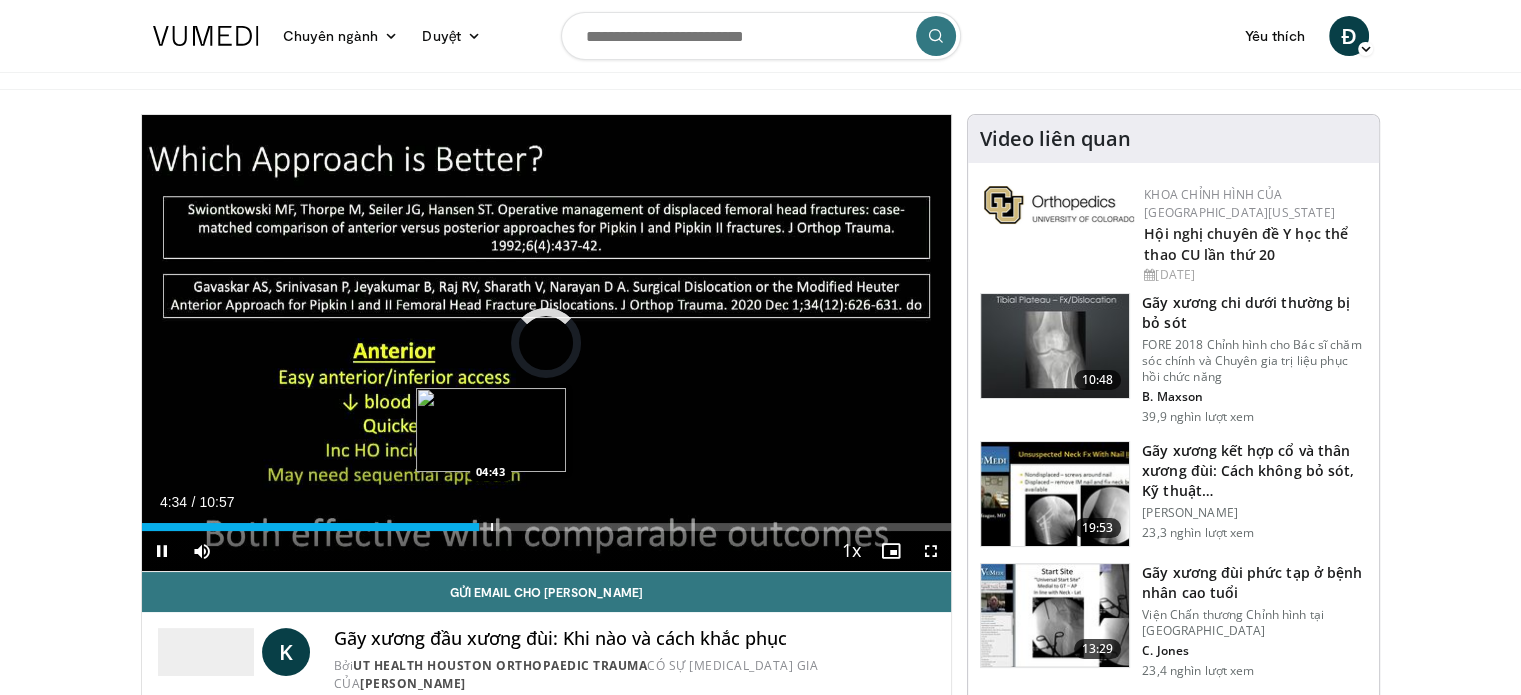 click at bounding box center [492, 527] 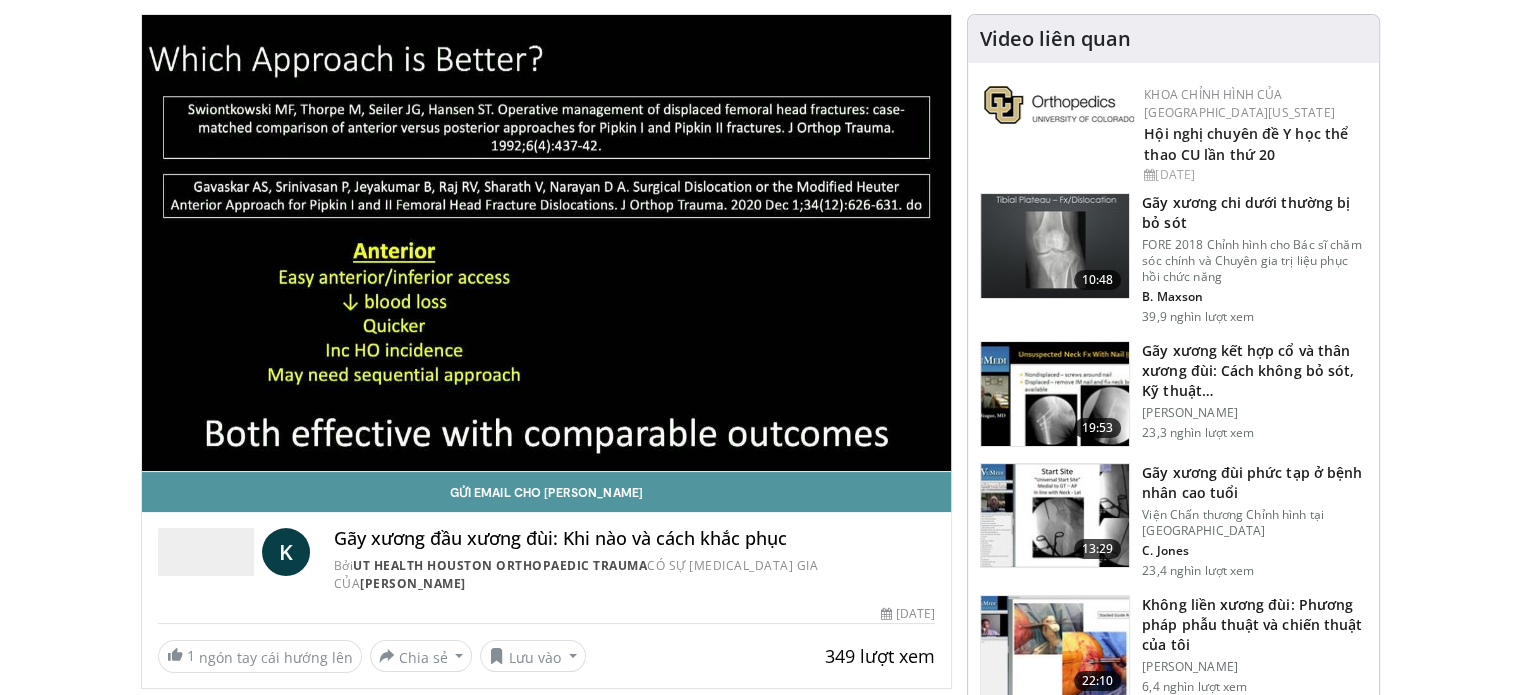 scroll, scrollTop: 0, scrollLeft: 0, axis: both 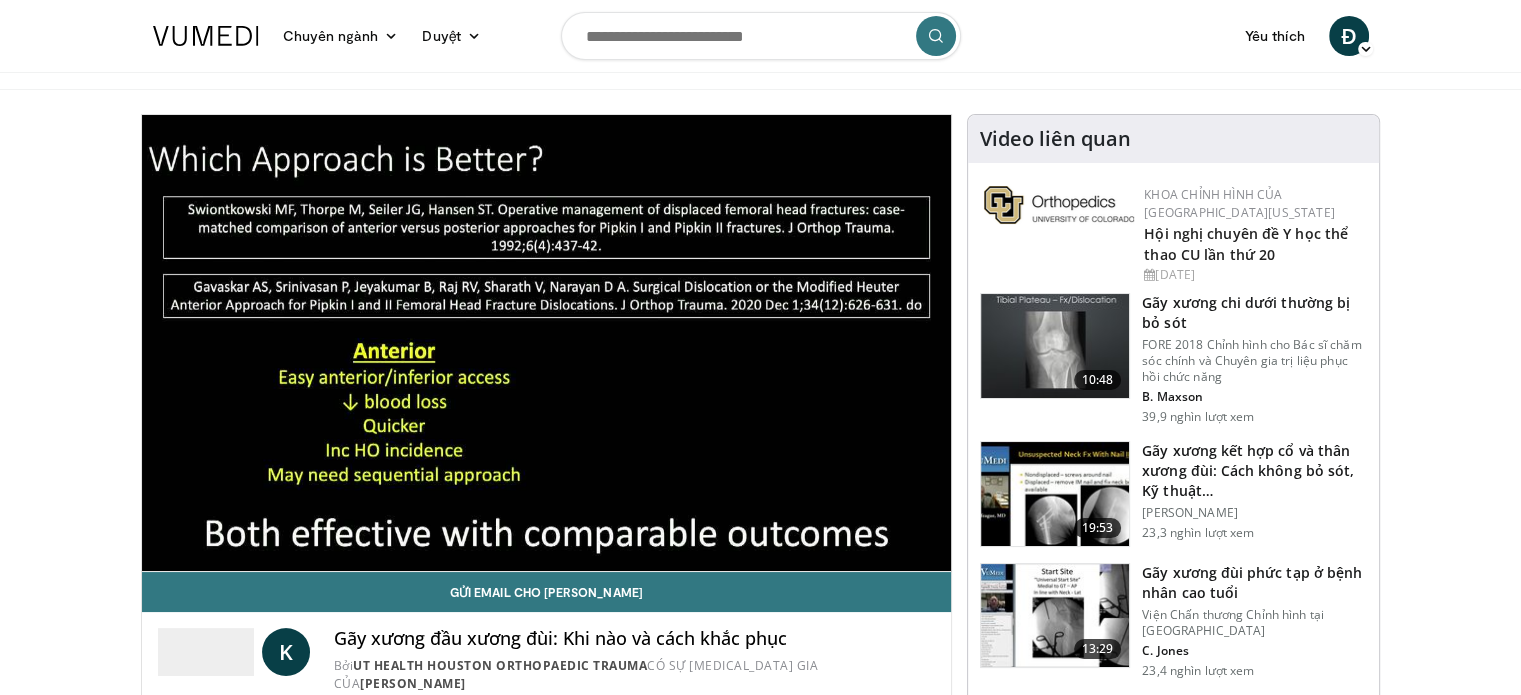 type 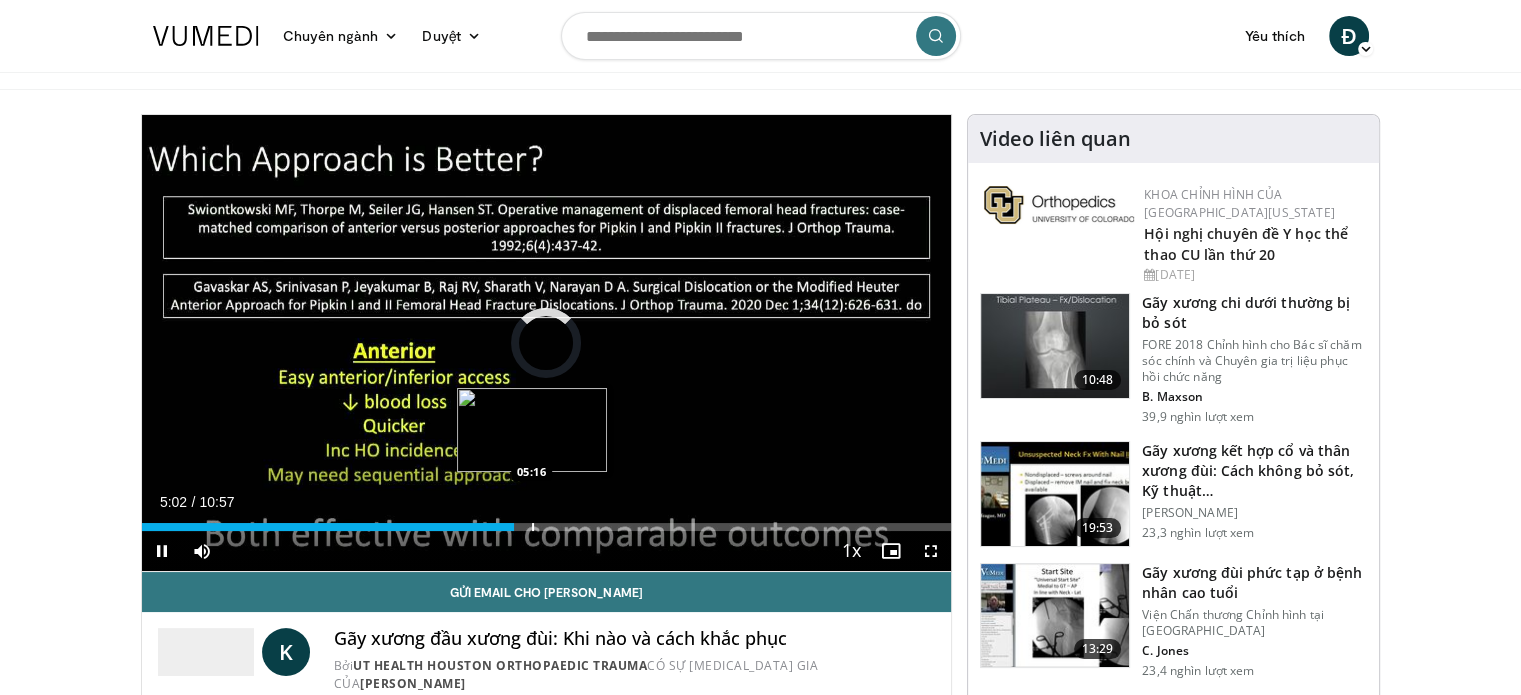 click on "Loaded :  0.00% 05:22 05:16" at bounding box center [547, 521] 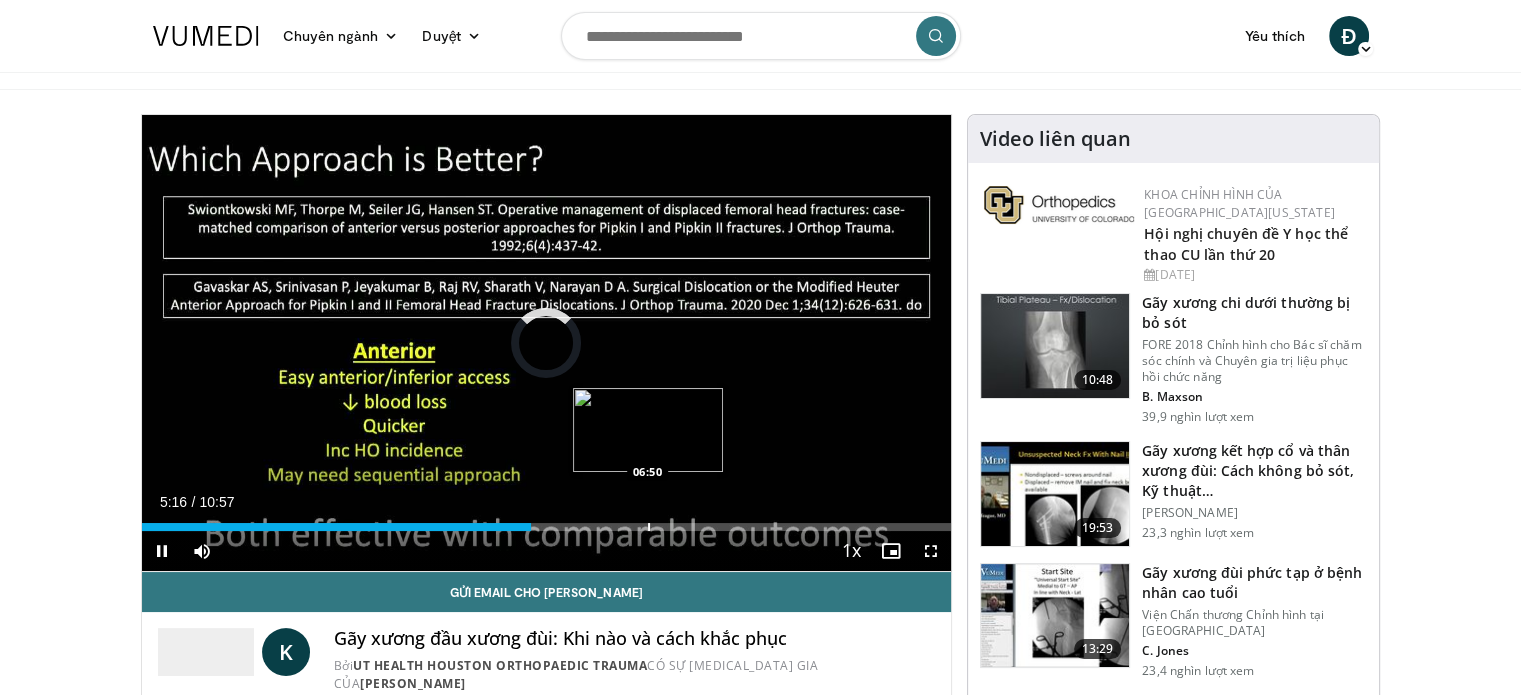 click on "Loaded :  0.00% 05:16 06:50" at bounding box center [547, 521] 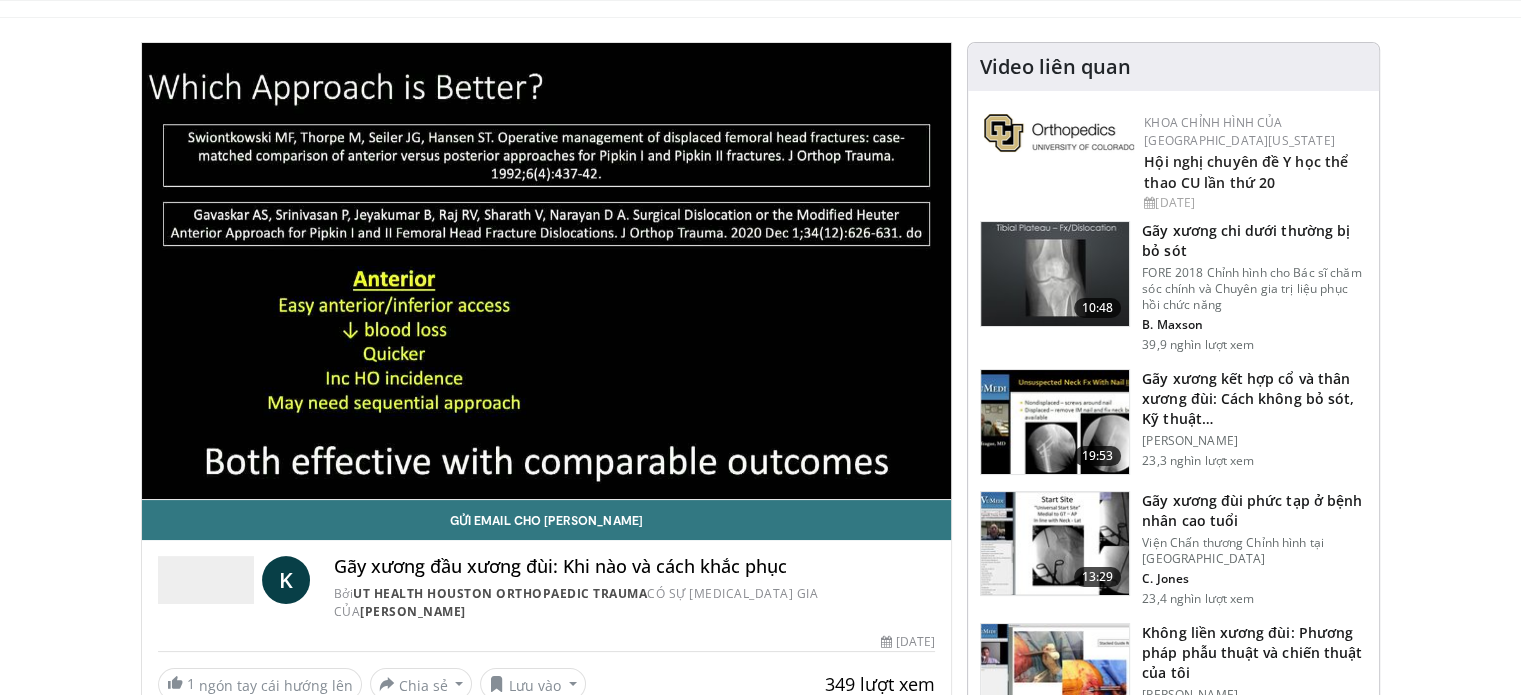 scroll, scrollTop: 0, scrollLeft: 0, axis: both 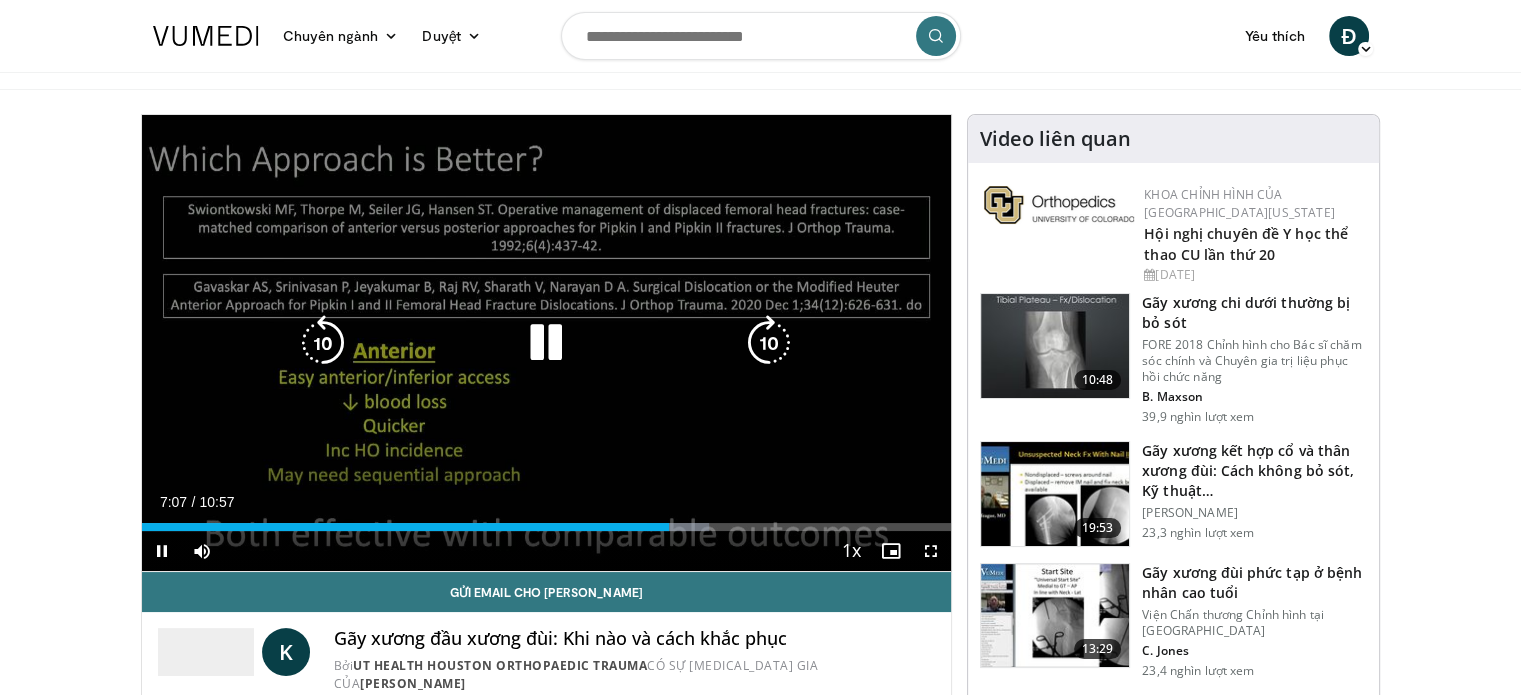 click at bounding box center [769, 343] 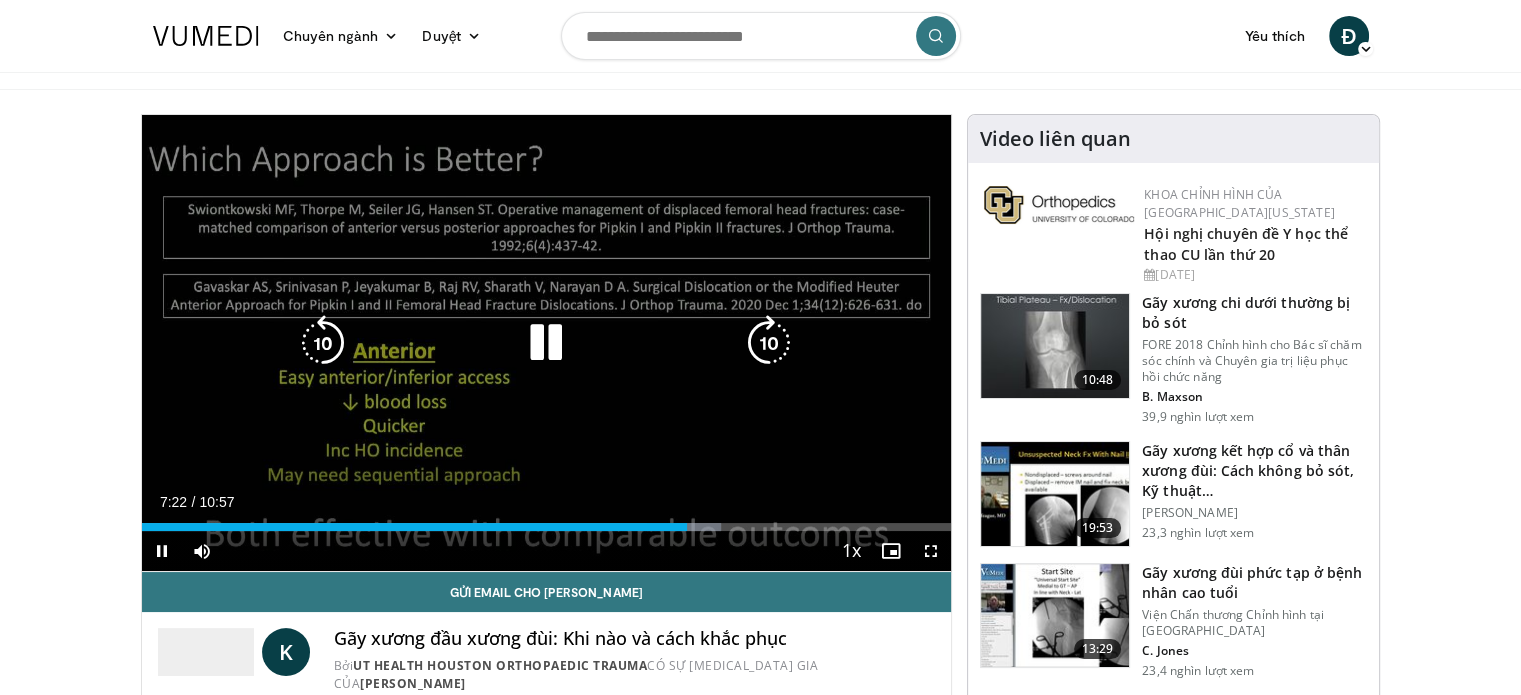 click at bounding box center [769, 343] 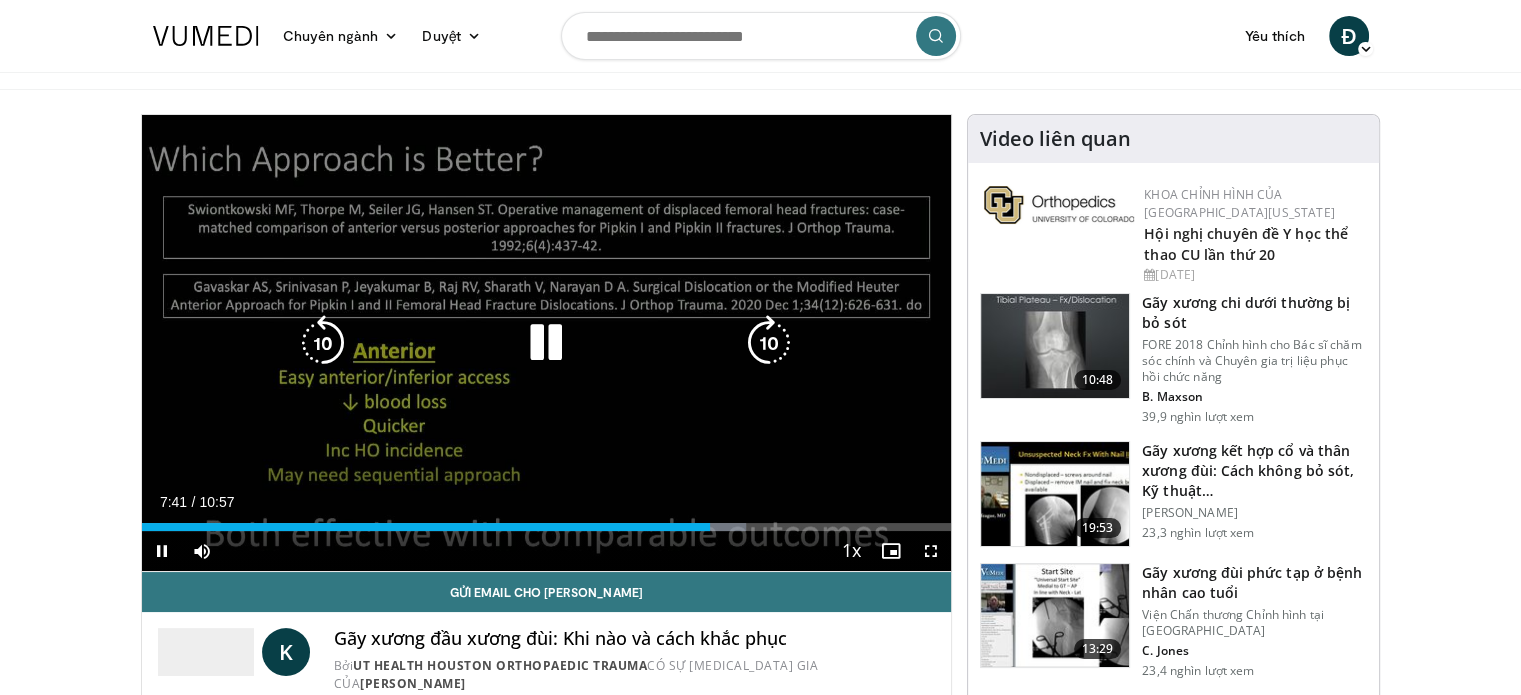 click at bounding box center (769, 343) 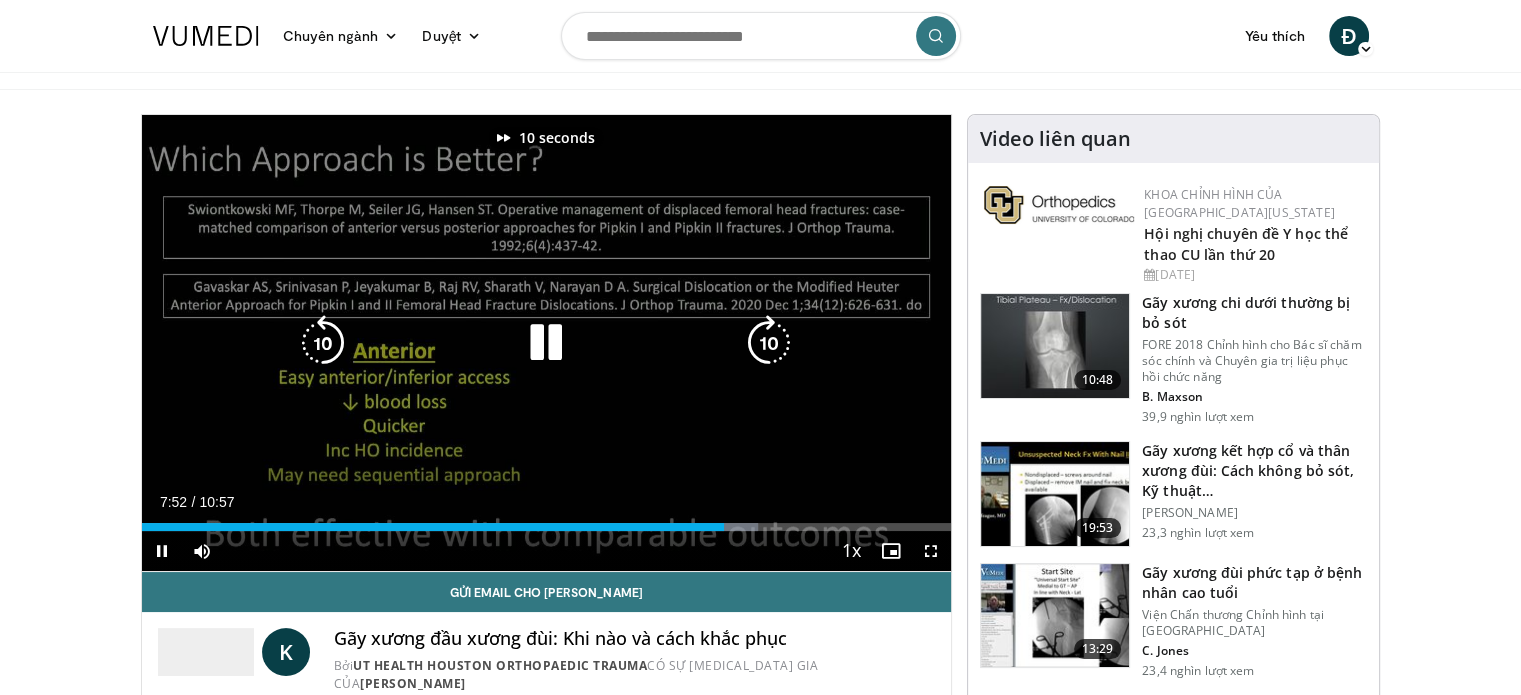 click at bounding box center [769, 343] 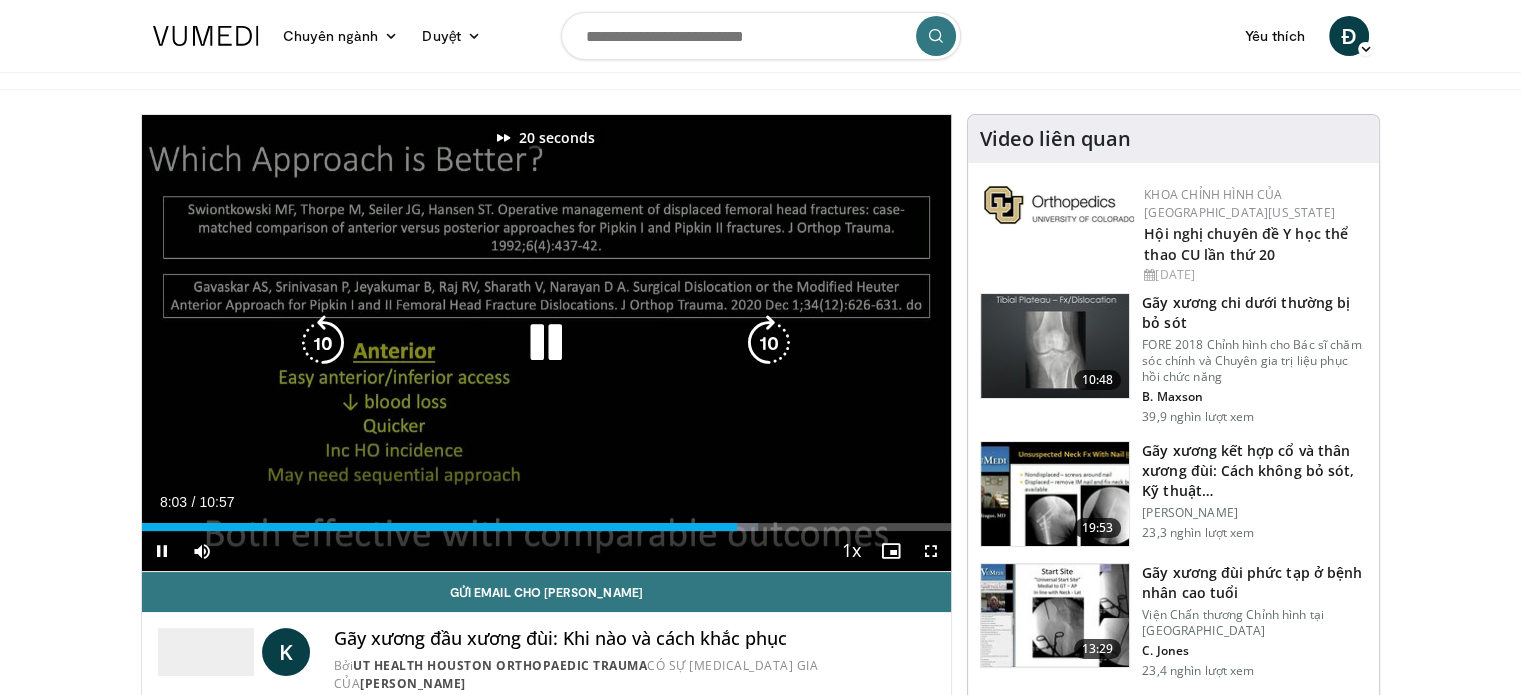click at bounding box center (769, 343) 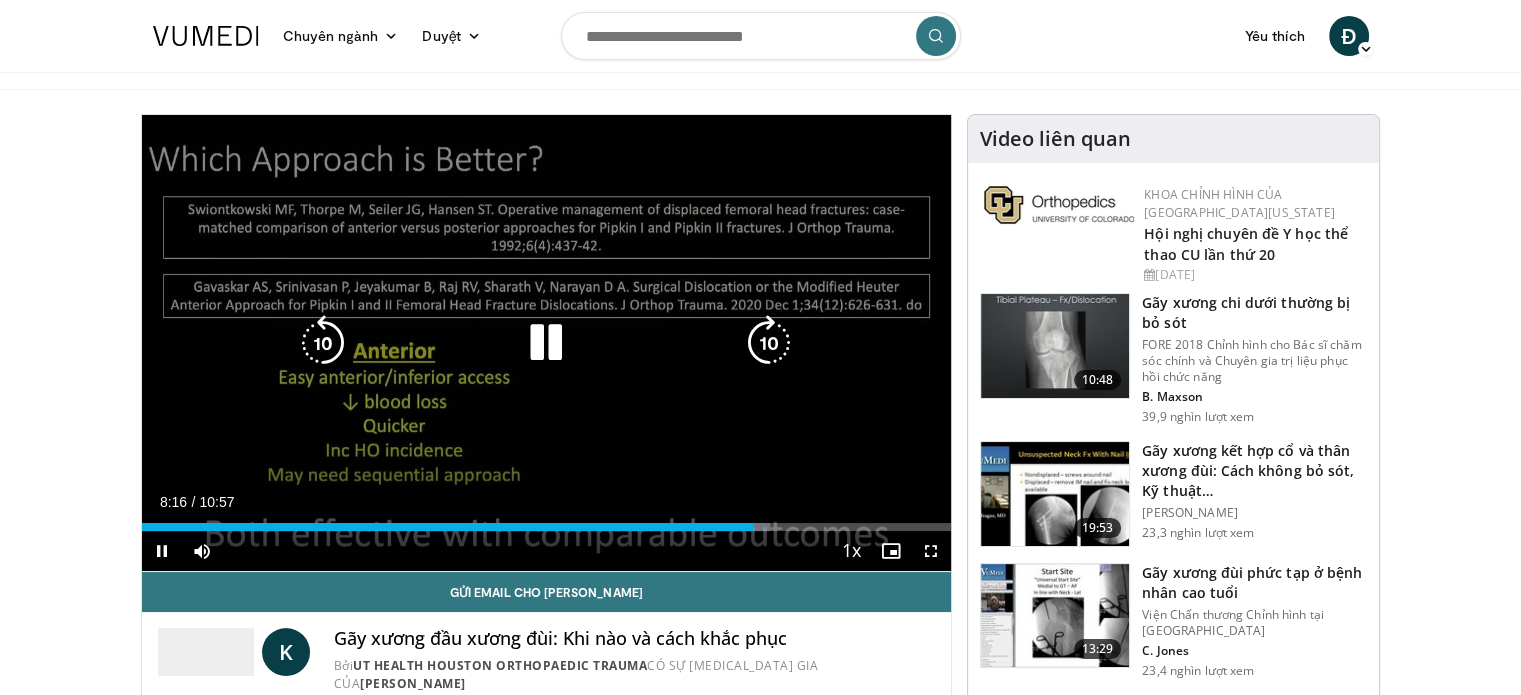 click at bounding box center [769, 343] 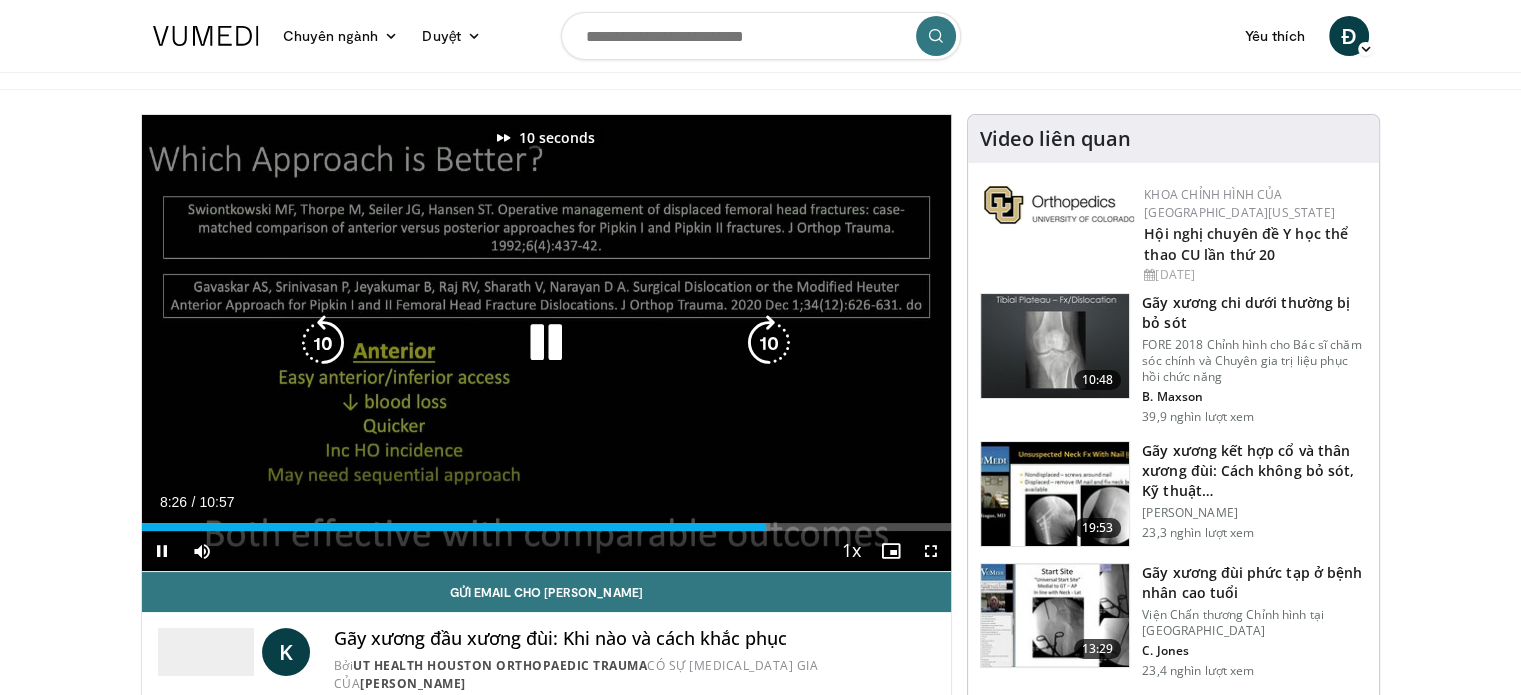 click at bounding box center [769, 343] 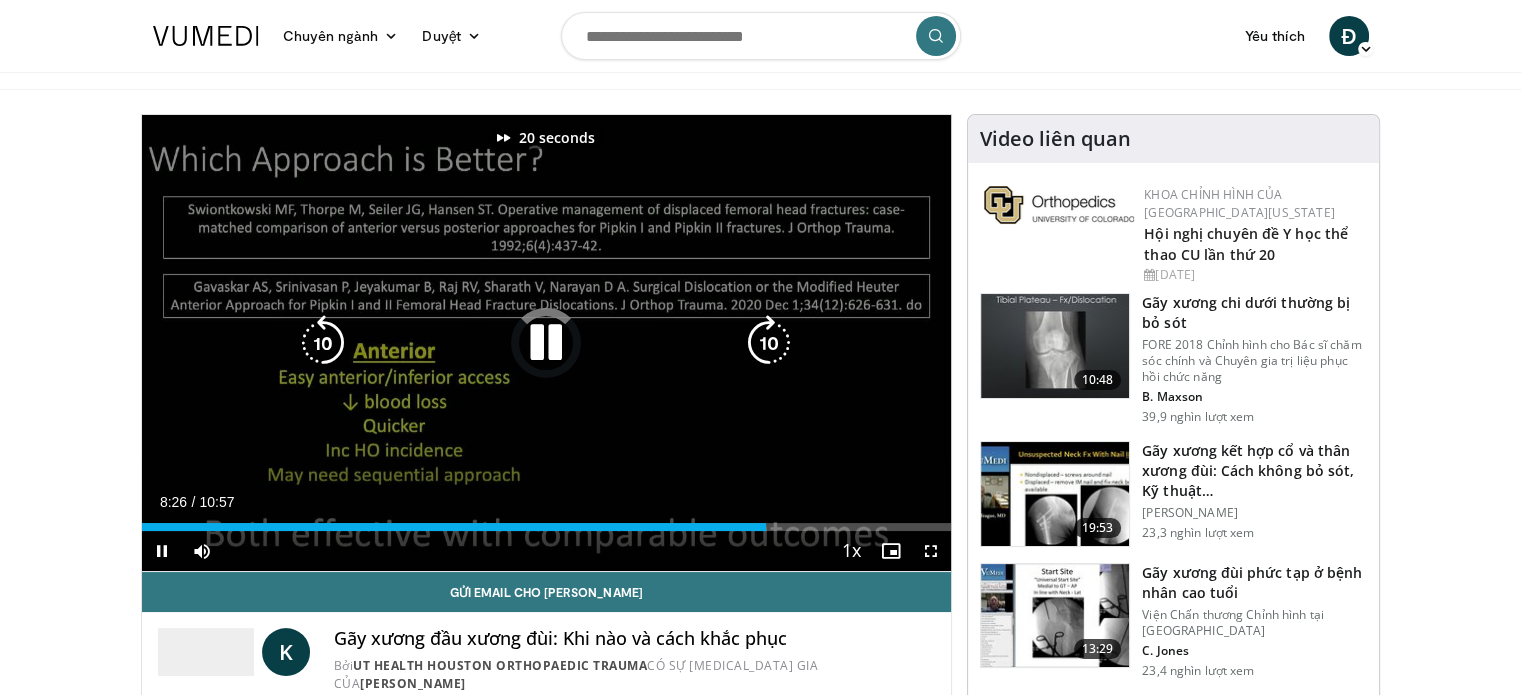 click at bounding box center [769, 343] 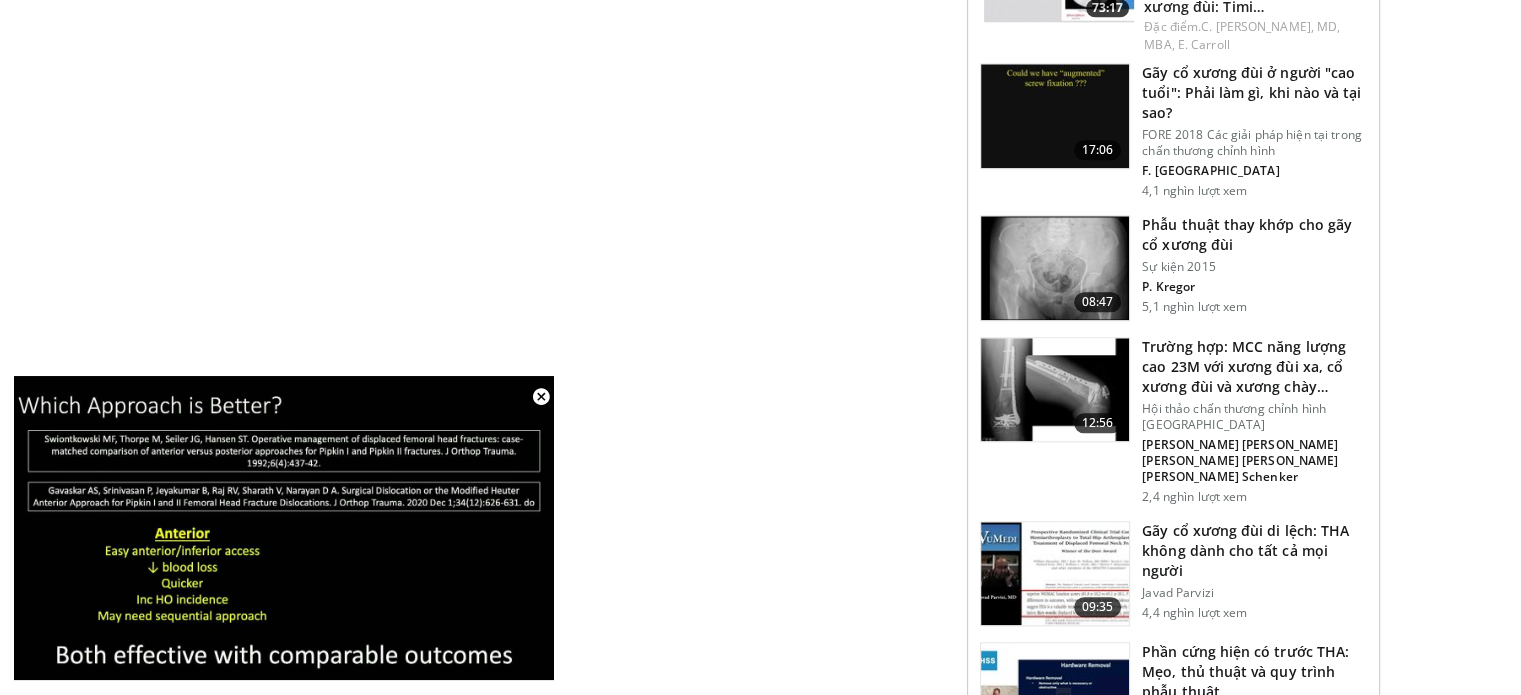 scroll, scrollTop: 2400, scrollLeft: 0, axis: vertical 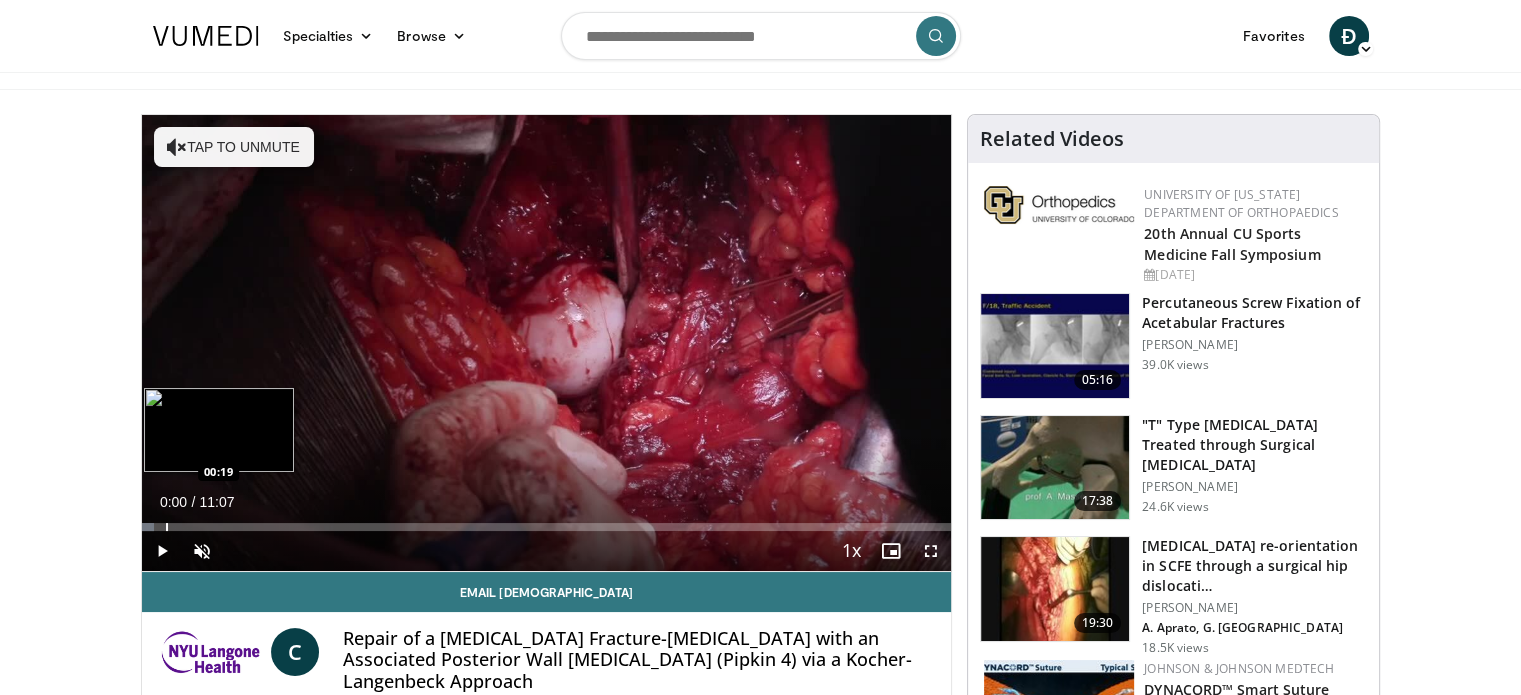click at bounding box center [167, 527] 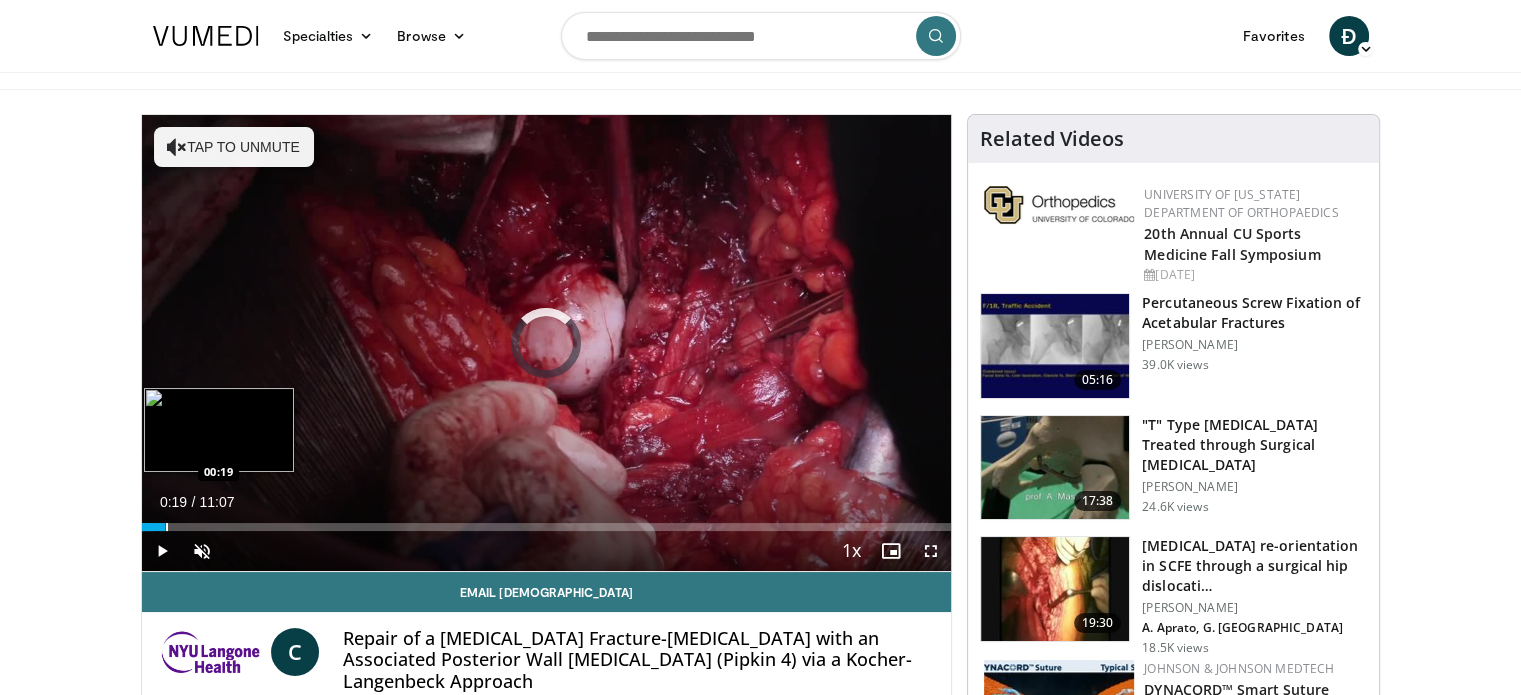 click at bounding box center (167, 527) 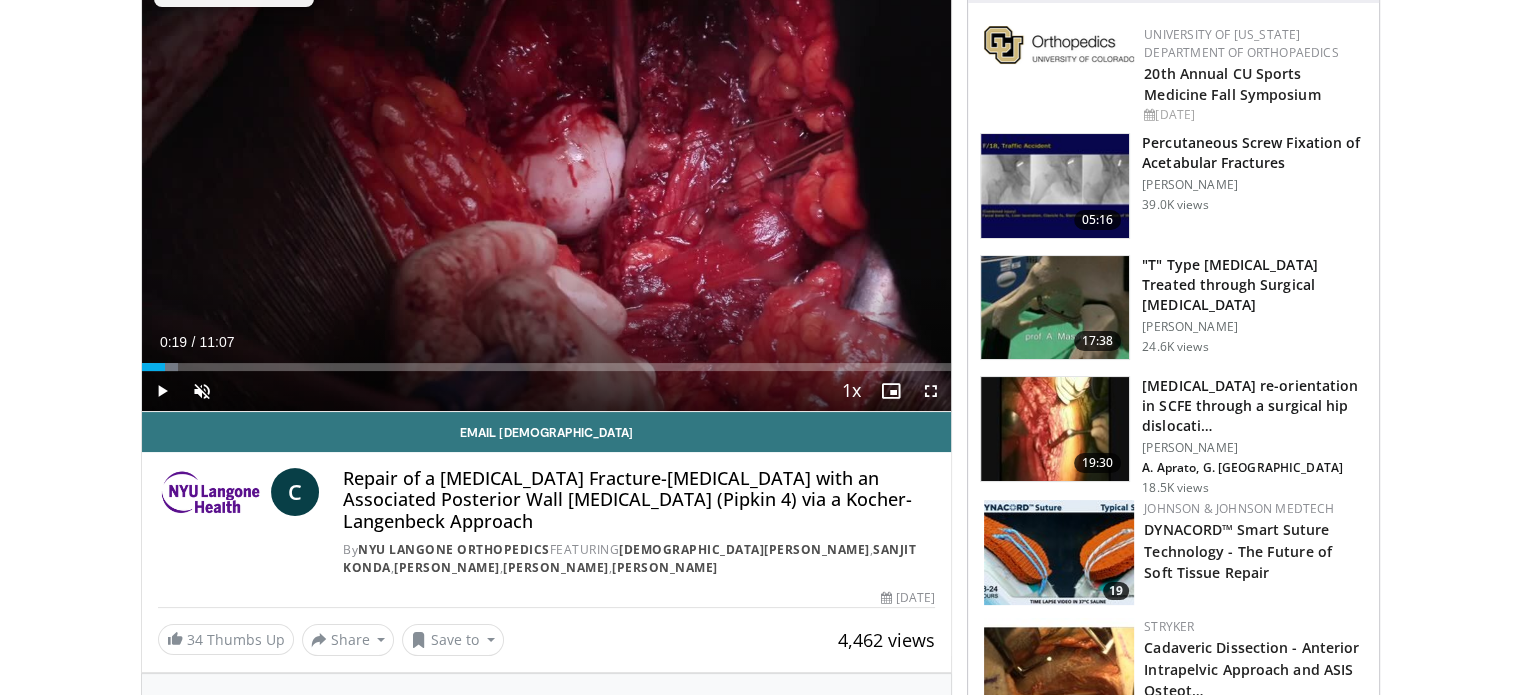 scroll, scrollTop: 100, scrollLeft: 0, axis: vertical 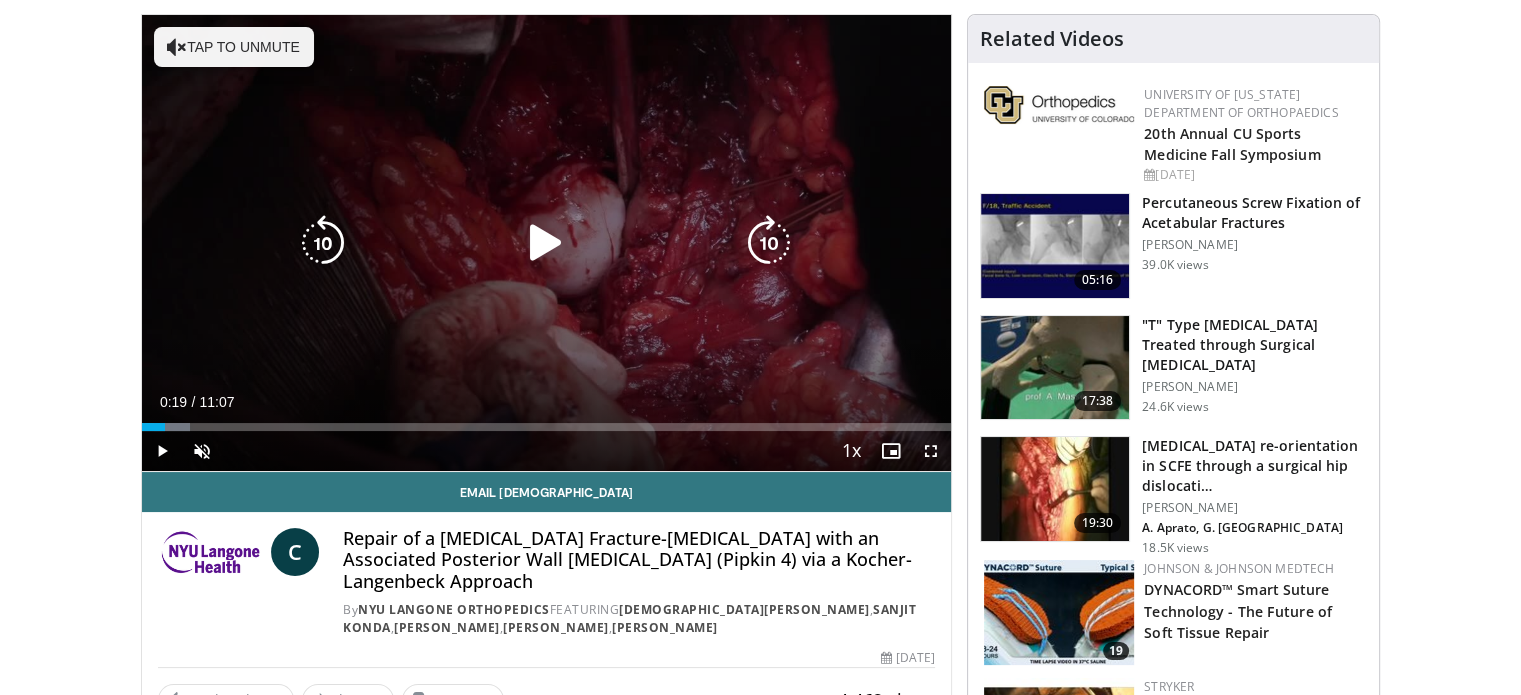 click at bounding box center (546, 243) 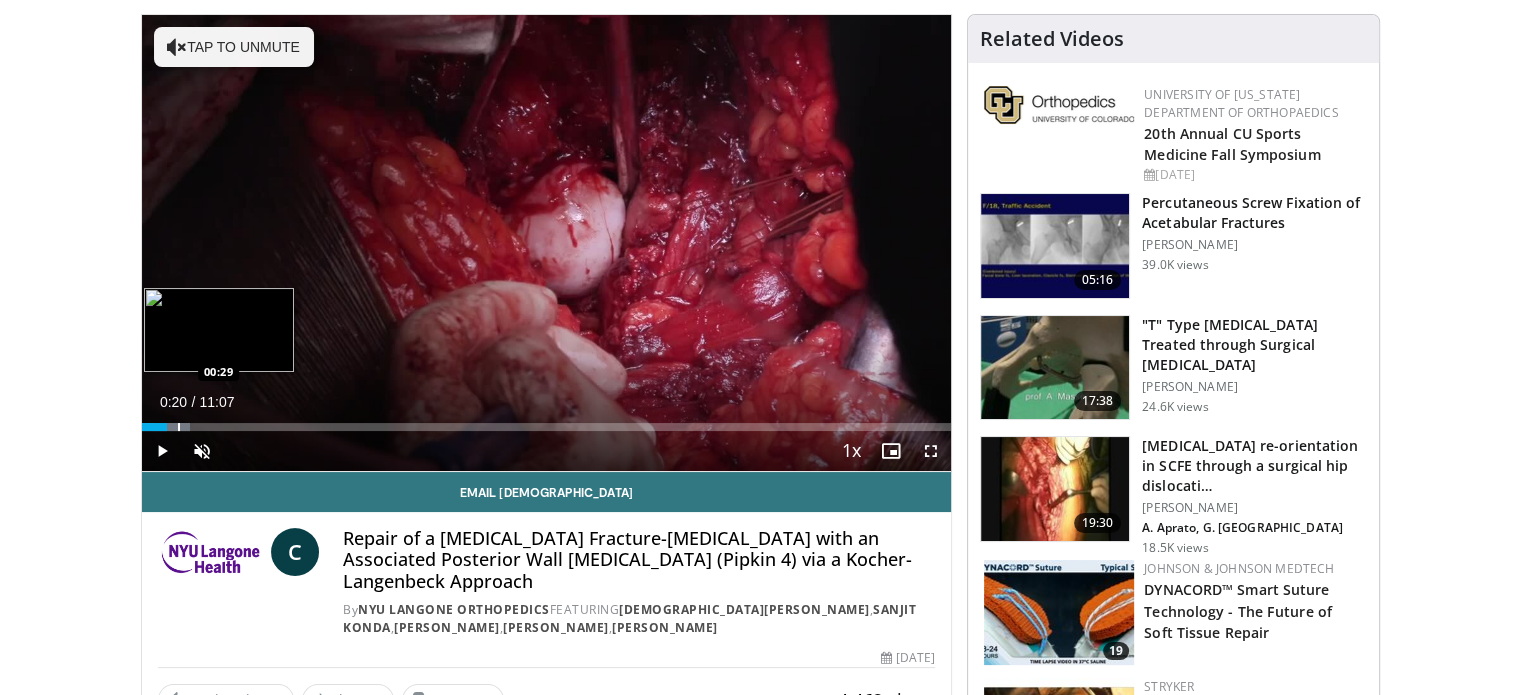 click at bounding box center [172, 427] 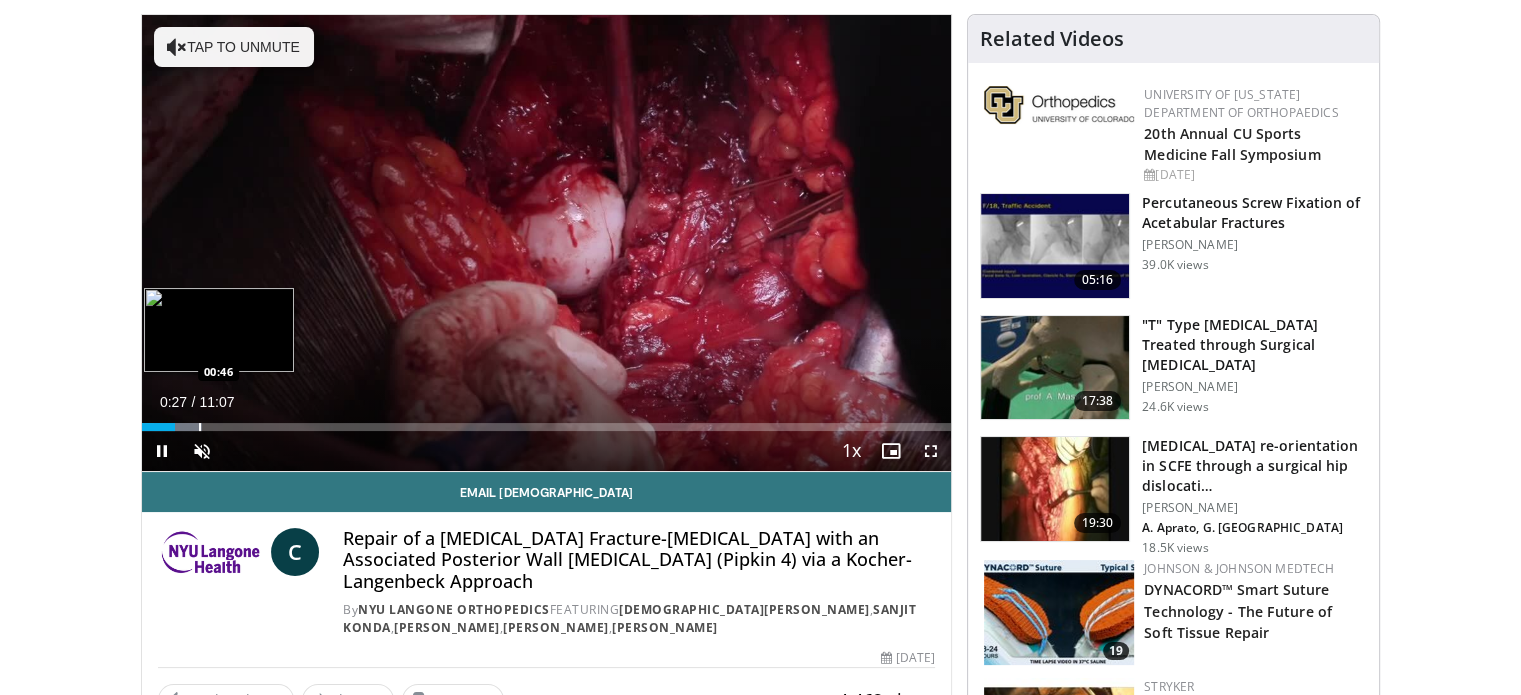 click on "Loaded :  7.50% 00:27 00:46" at bounding box center [547, 421] 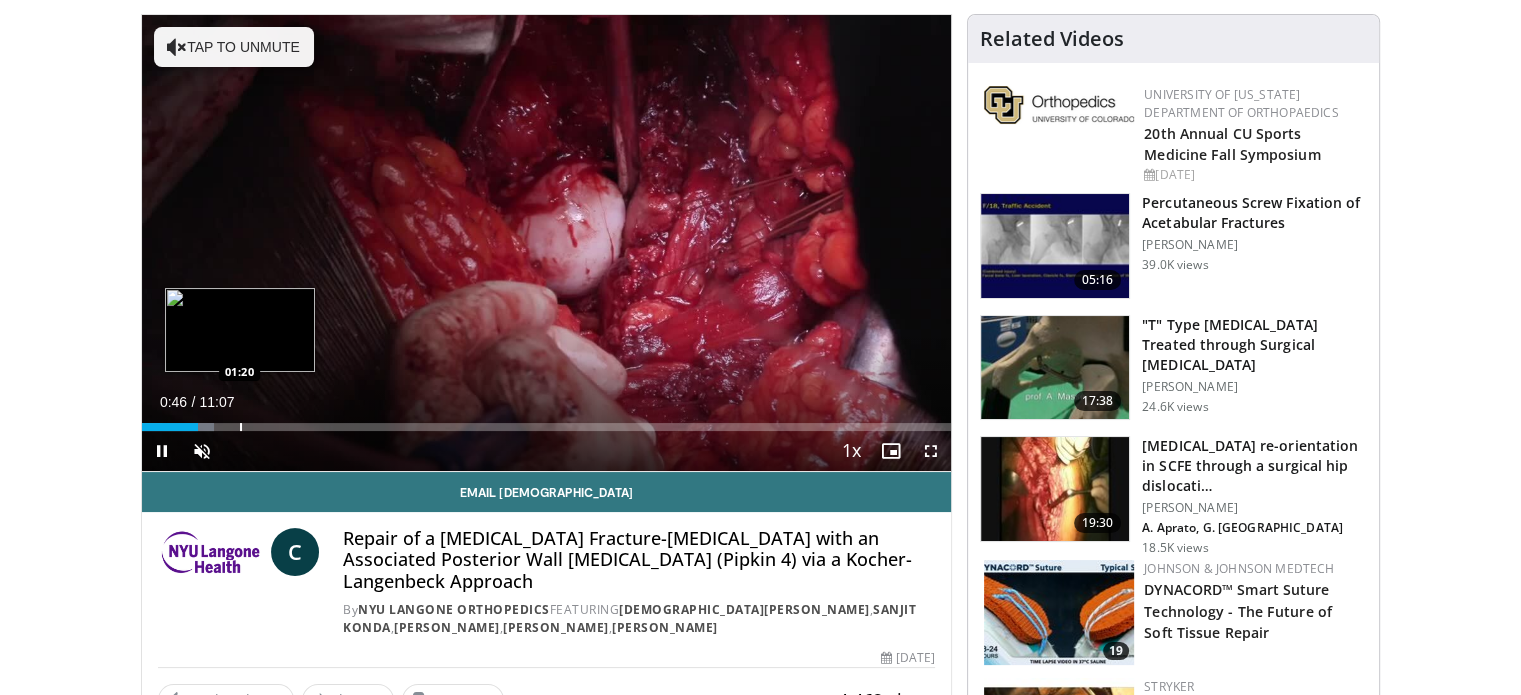 click on "Loaded :  9.00% 00:46 01:20" at bounding box center (547, 421) 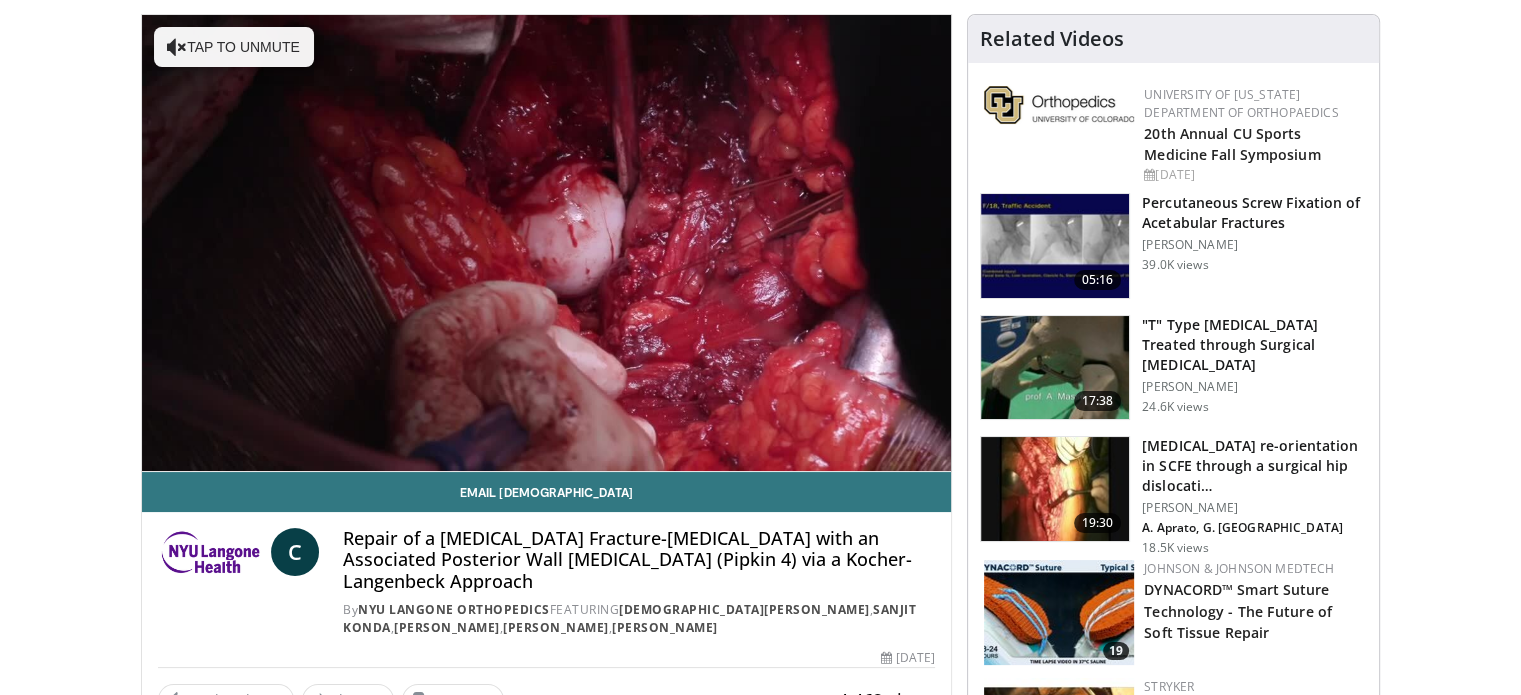 click on "Percutaneous Screw Fixation of Acetabular Fractures" at bounding box center [1254, 213] 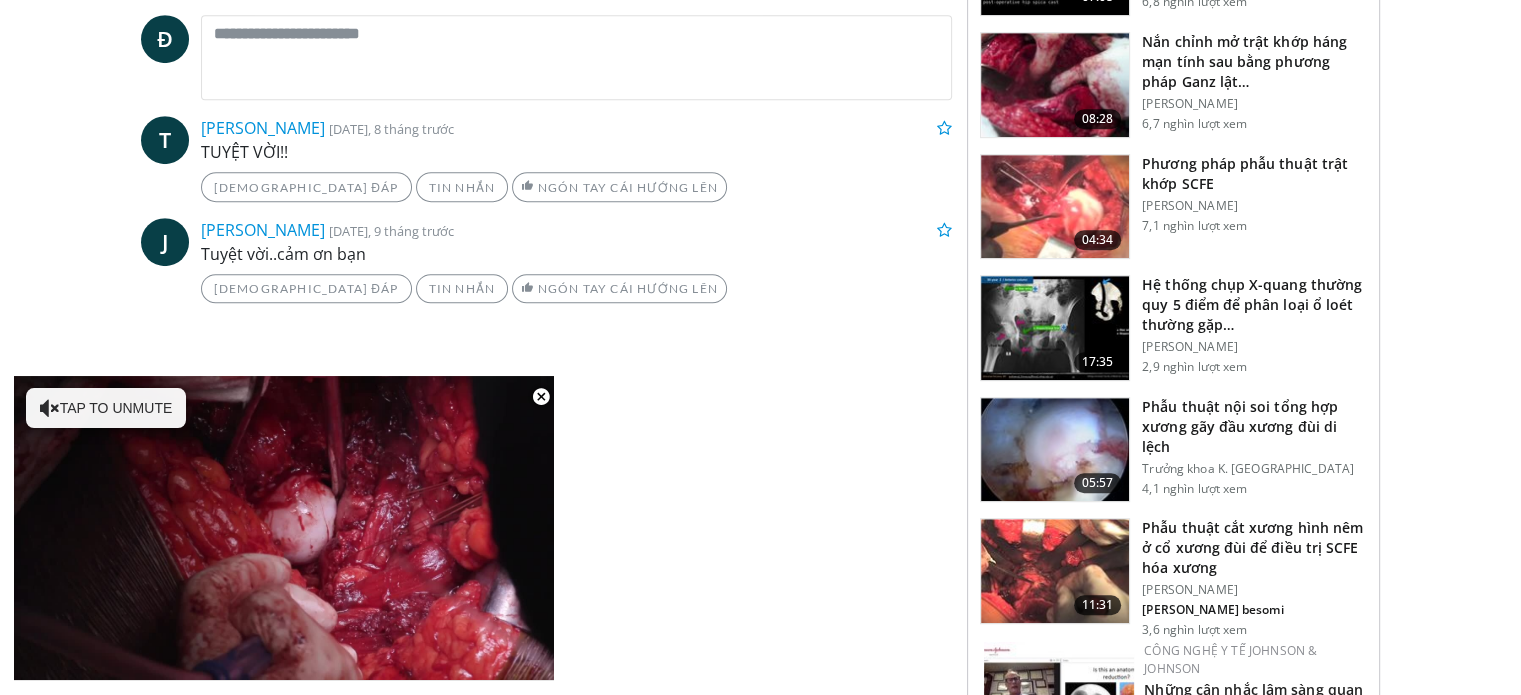 scroll, scrollTop: 1100, scrollLeft: 0, axis: vertical 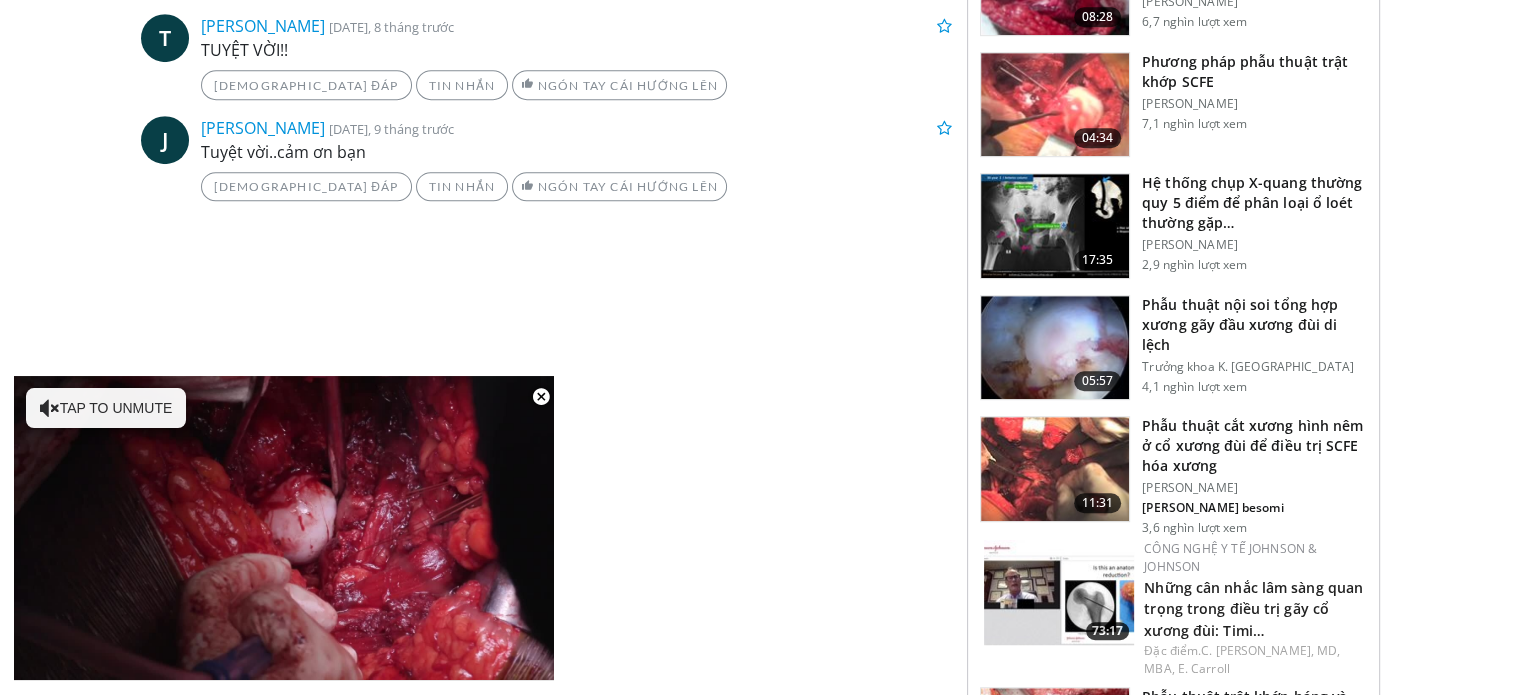 drag, startPoint x: 1121, startPoint y: 427, endPoint x: 1129, endPoint y: 416, distance: 13.601471 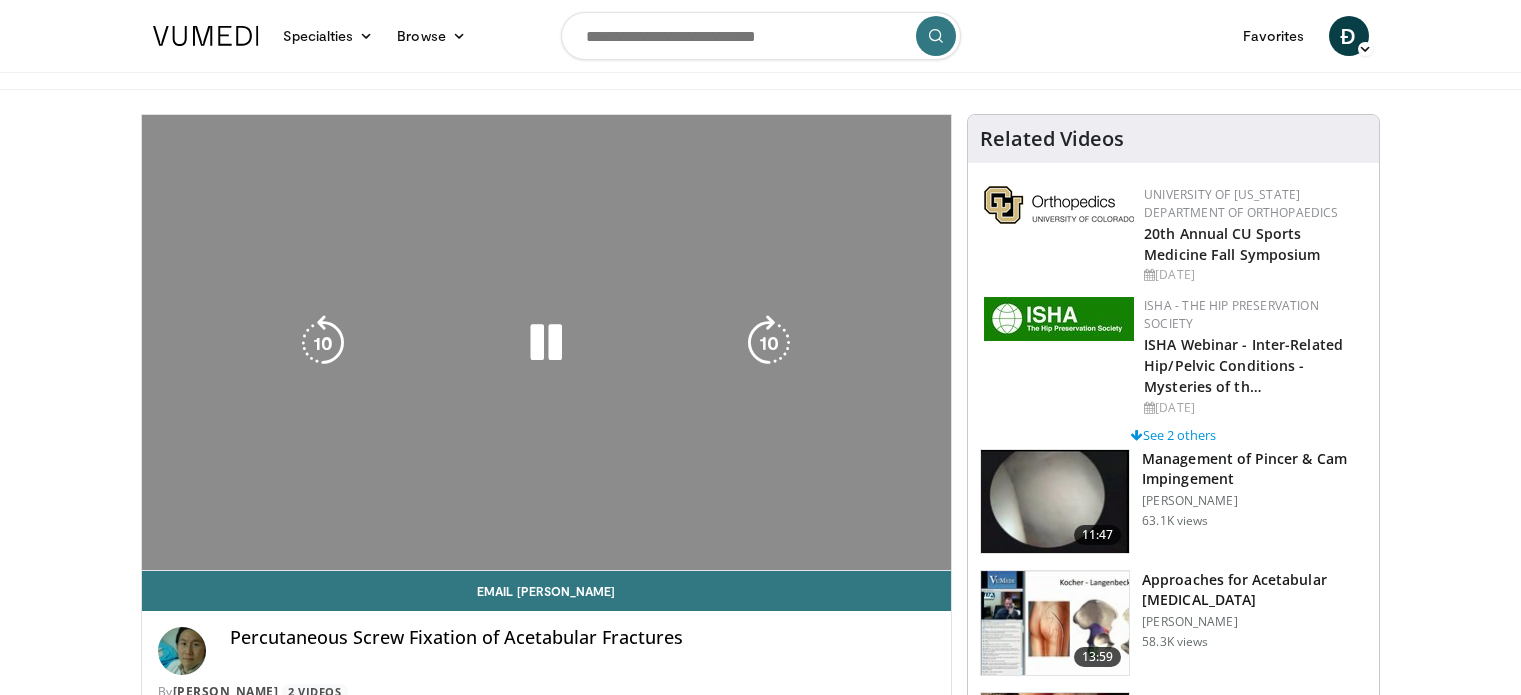 scroll, scrollTop: 0, scrollLeft: 0, axis: both 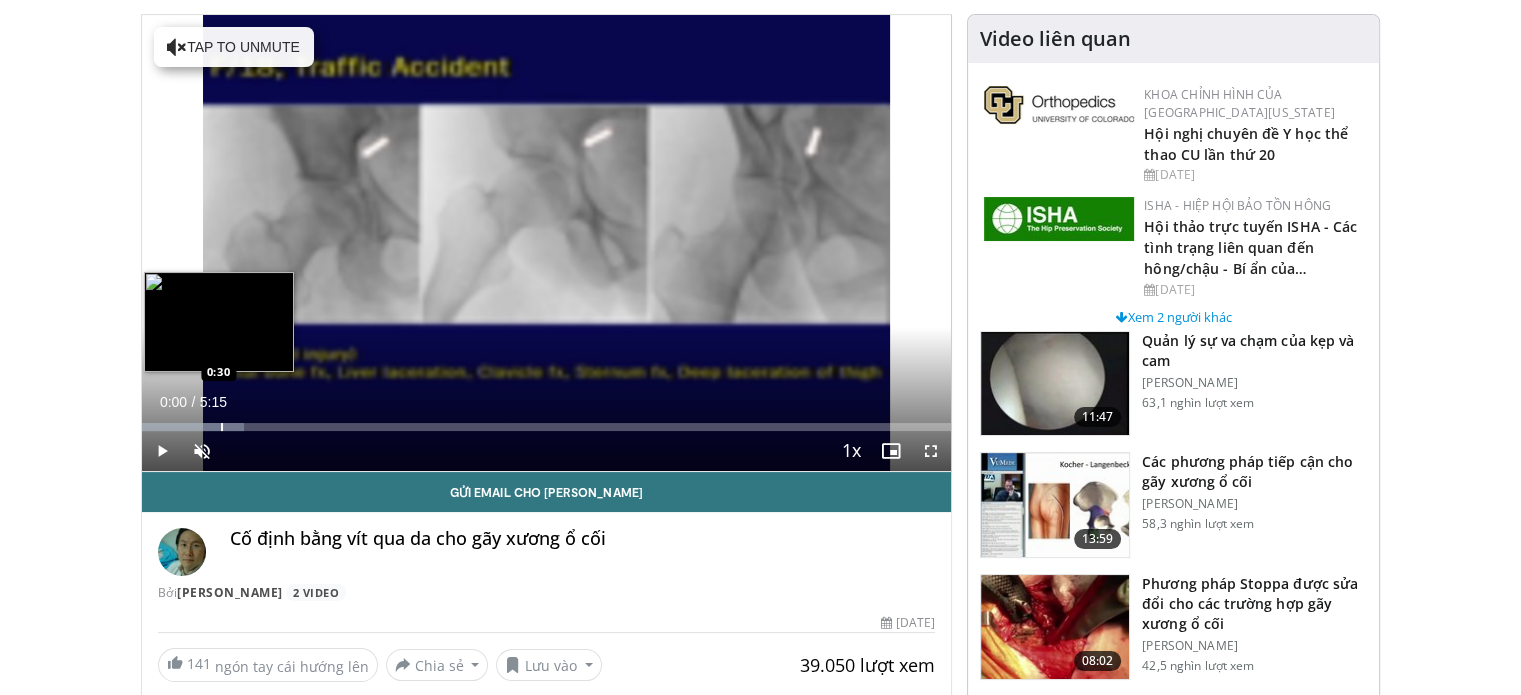 click on "Loaded :  12.65% 0:00 0:30" at bounding box center [547, 421] 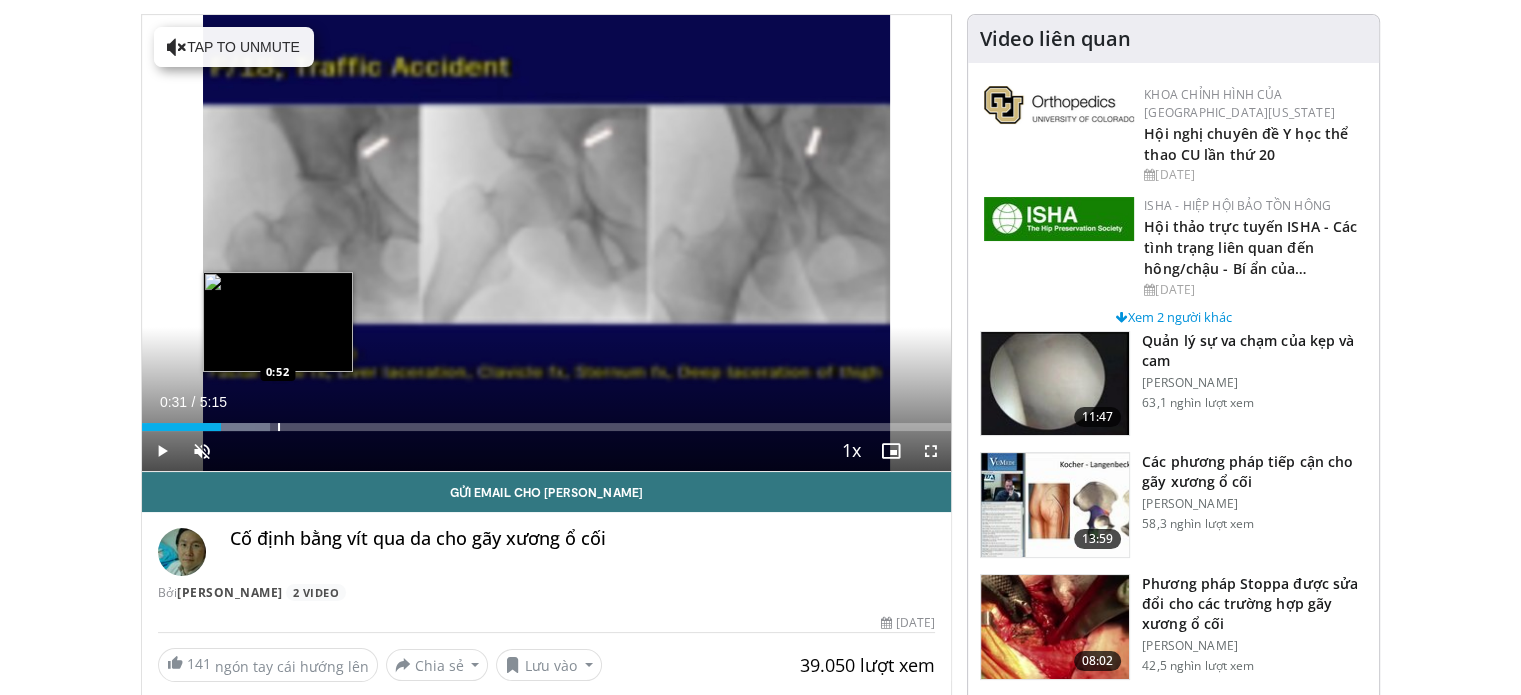click on "Loaded :  15.88% 0:31 0:52" at bounding box center [547, 421] 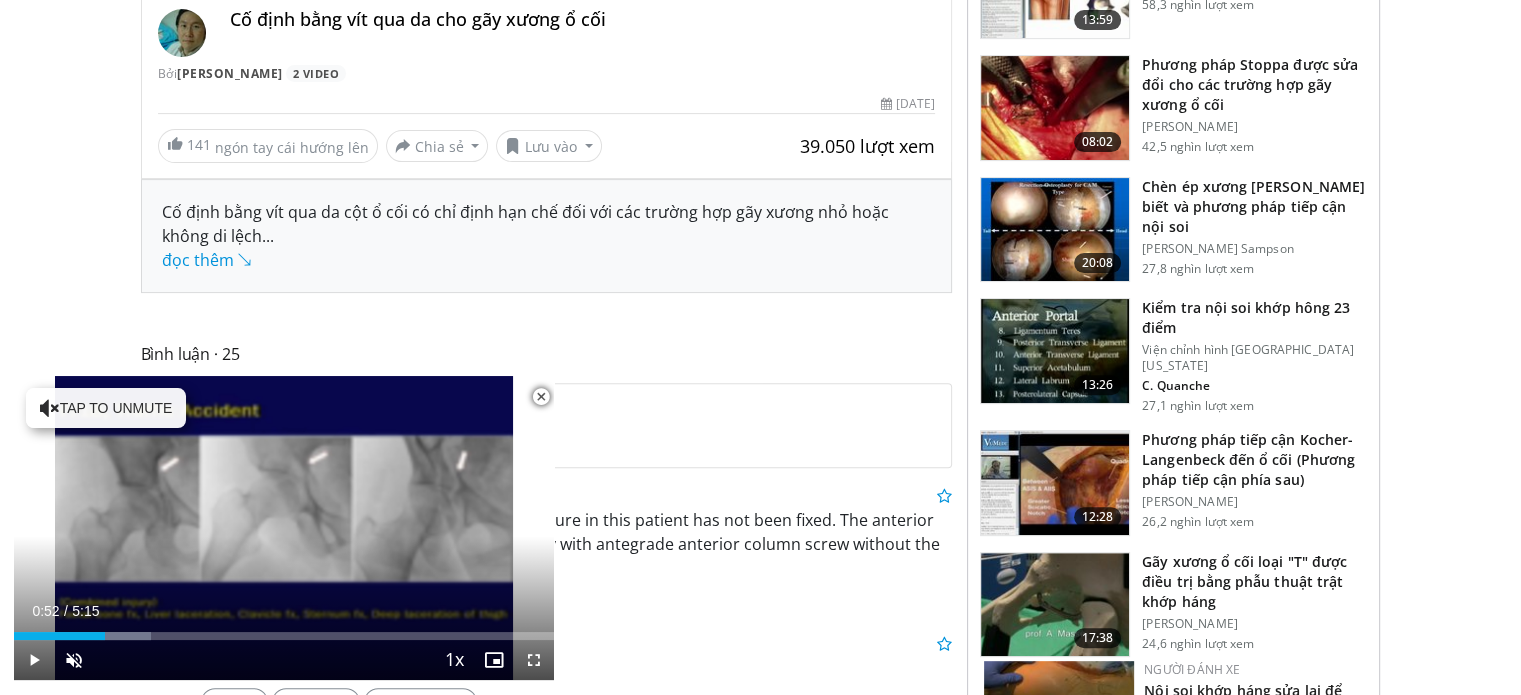 scroll, scrollTop: 700, scrollLeft: 0, axis: vertical 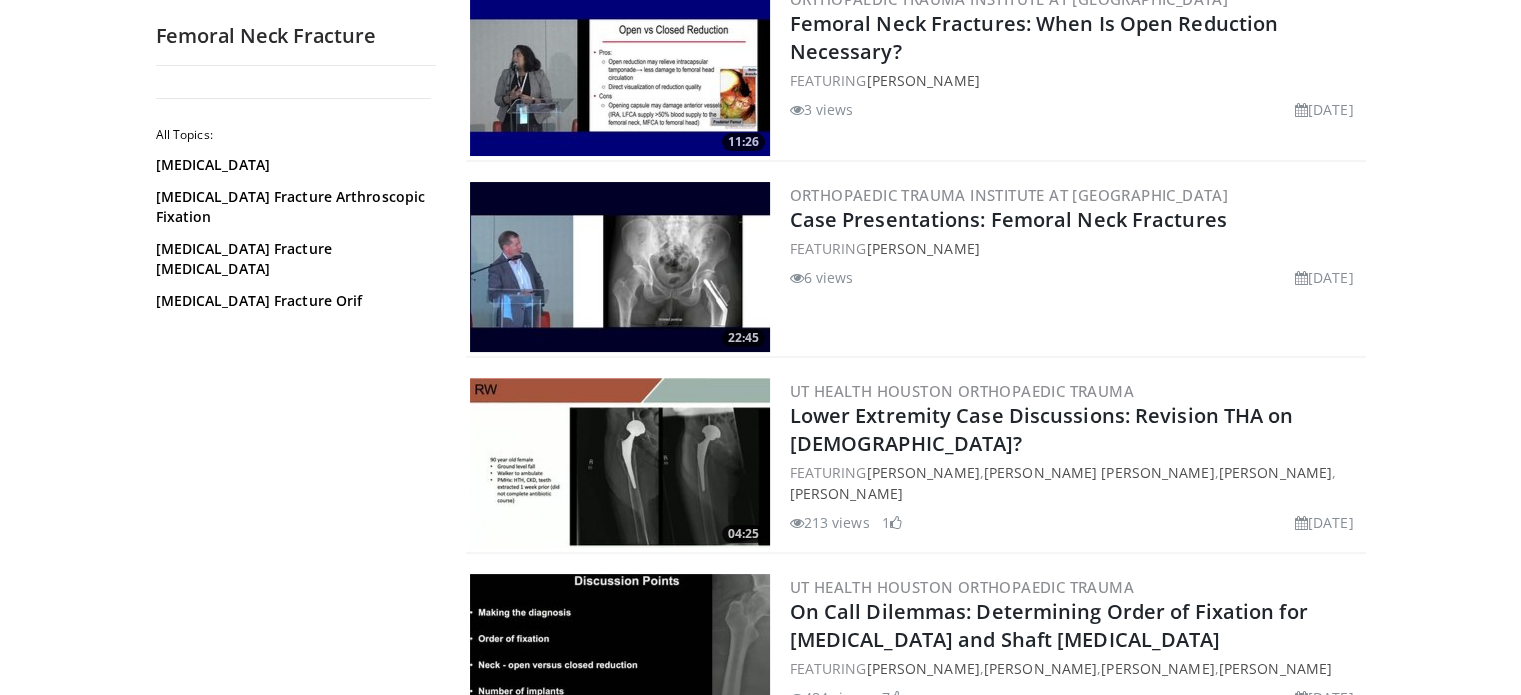 drag, startPoint x: 0, startPoint y: 0, endPoint x: 706, endPoint y: 359, distance: 792.03345 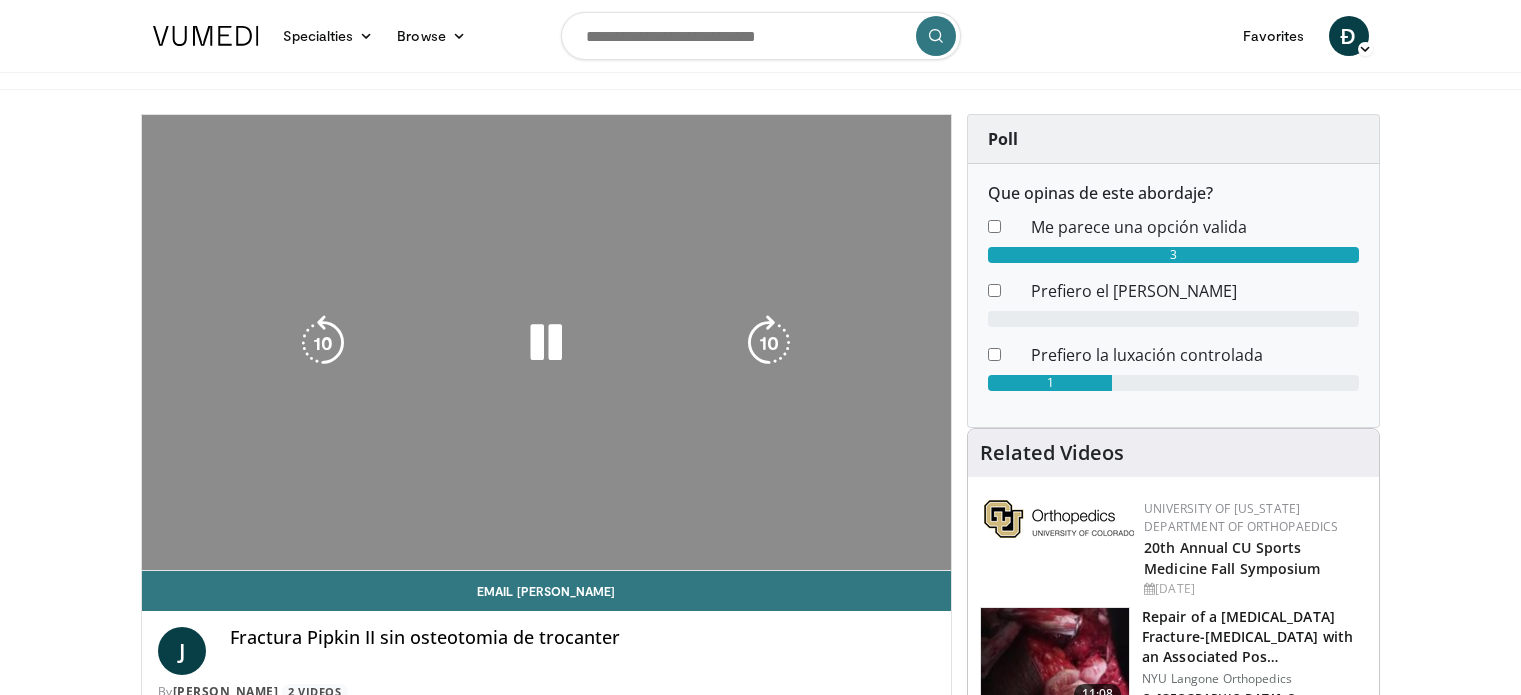 scroll, scrollTop: 0, scrollLeft: 0, axis: both 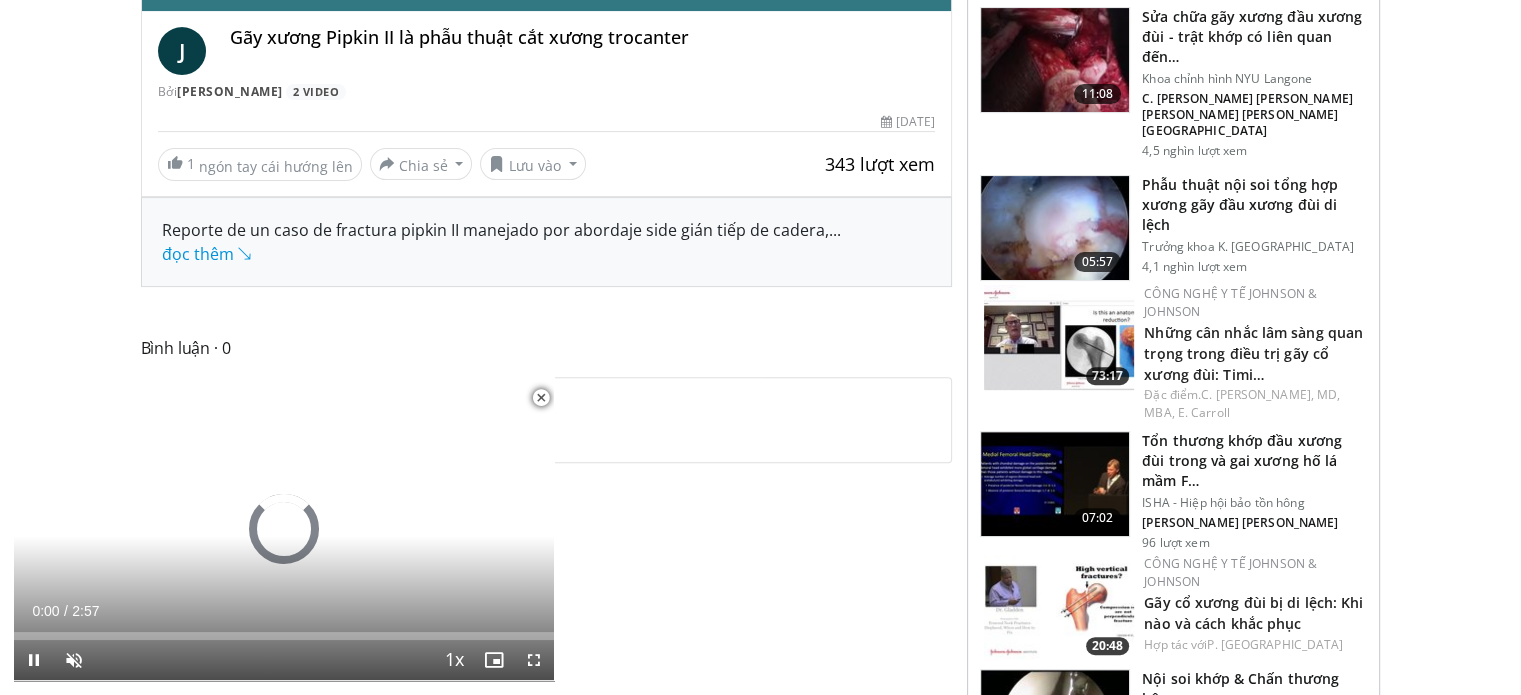 drag, startPoint x: 537, startPoint y: 398, endPoint x: 526, endPoint y: 403, distance: 12.083046 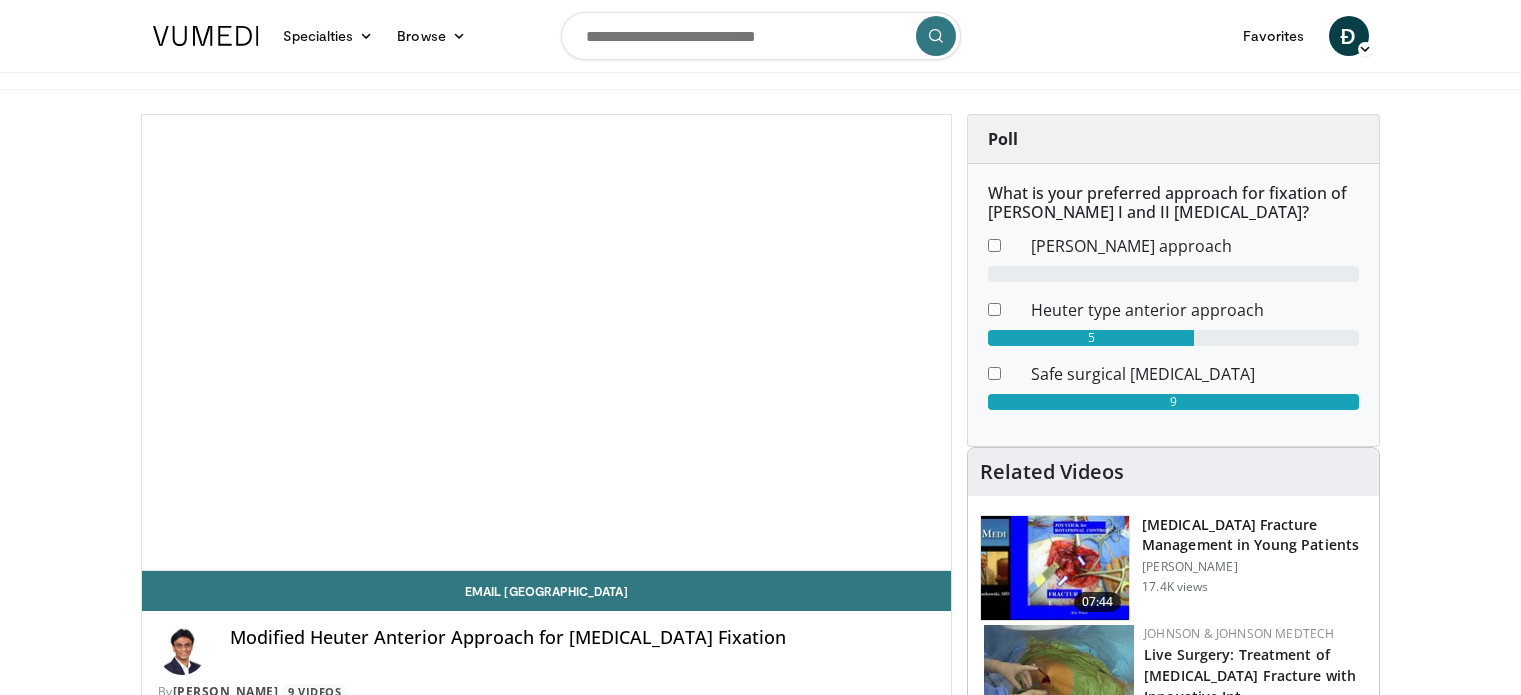 scroll, scrollTop: 0, scrollLeft: 0, axis: both 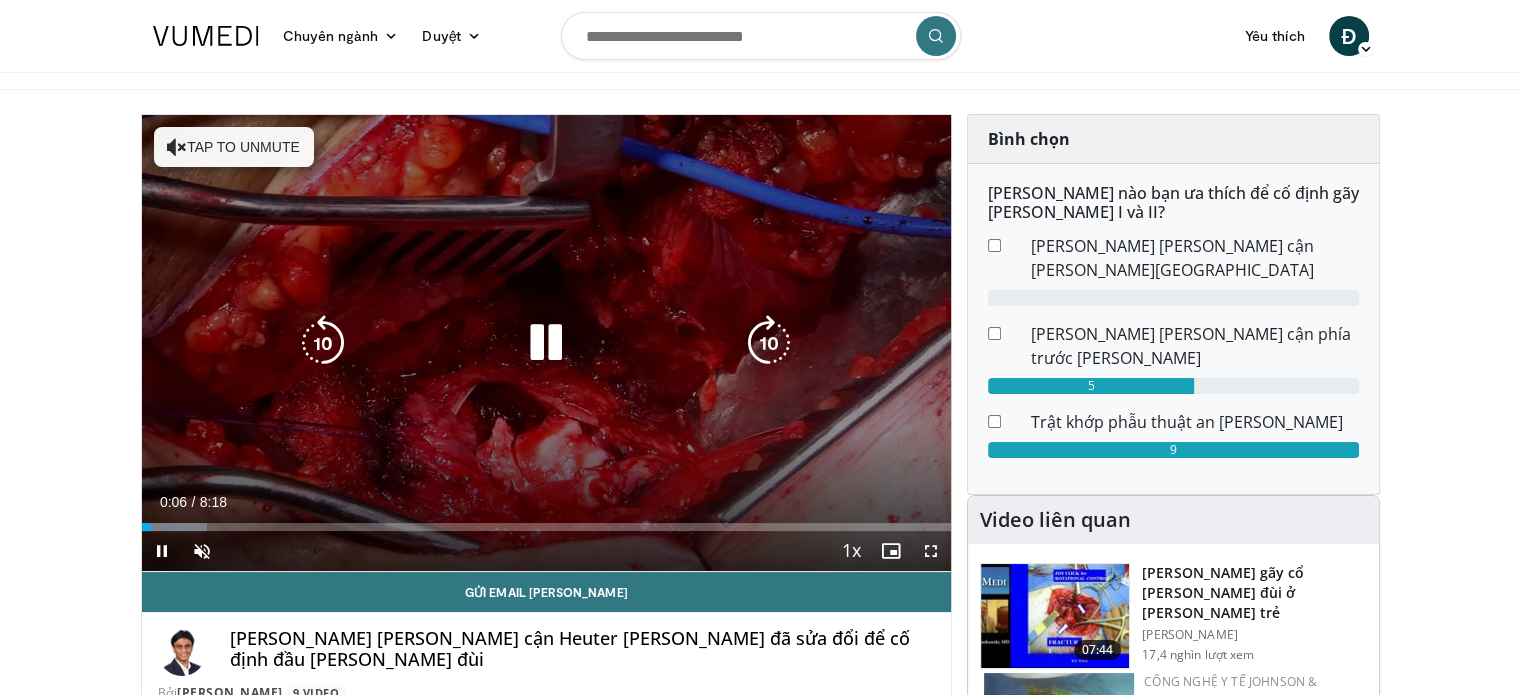 click on "Tap to unmute" at bounding box center [234, 147] 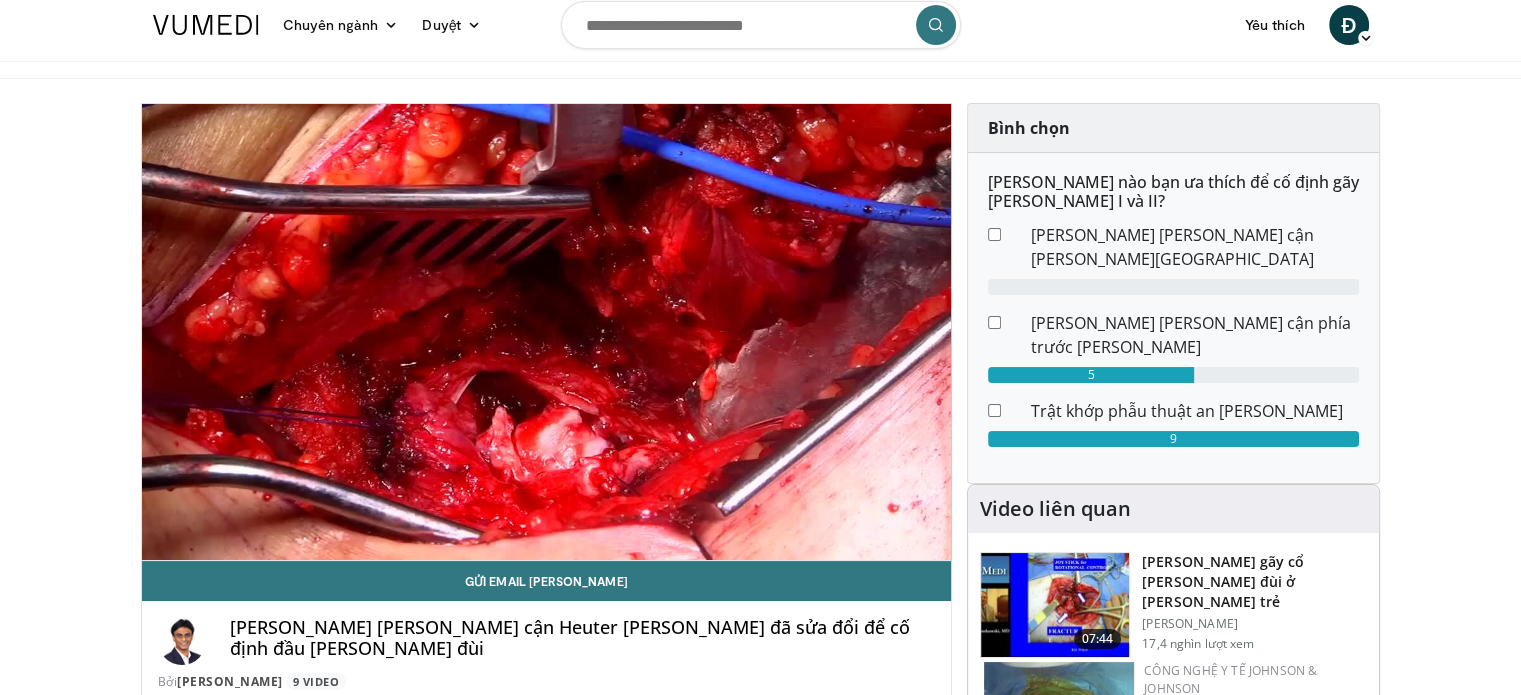 scroll, scrollTop: 0, scrollLeft: 0, axis: both 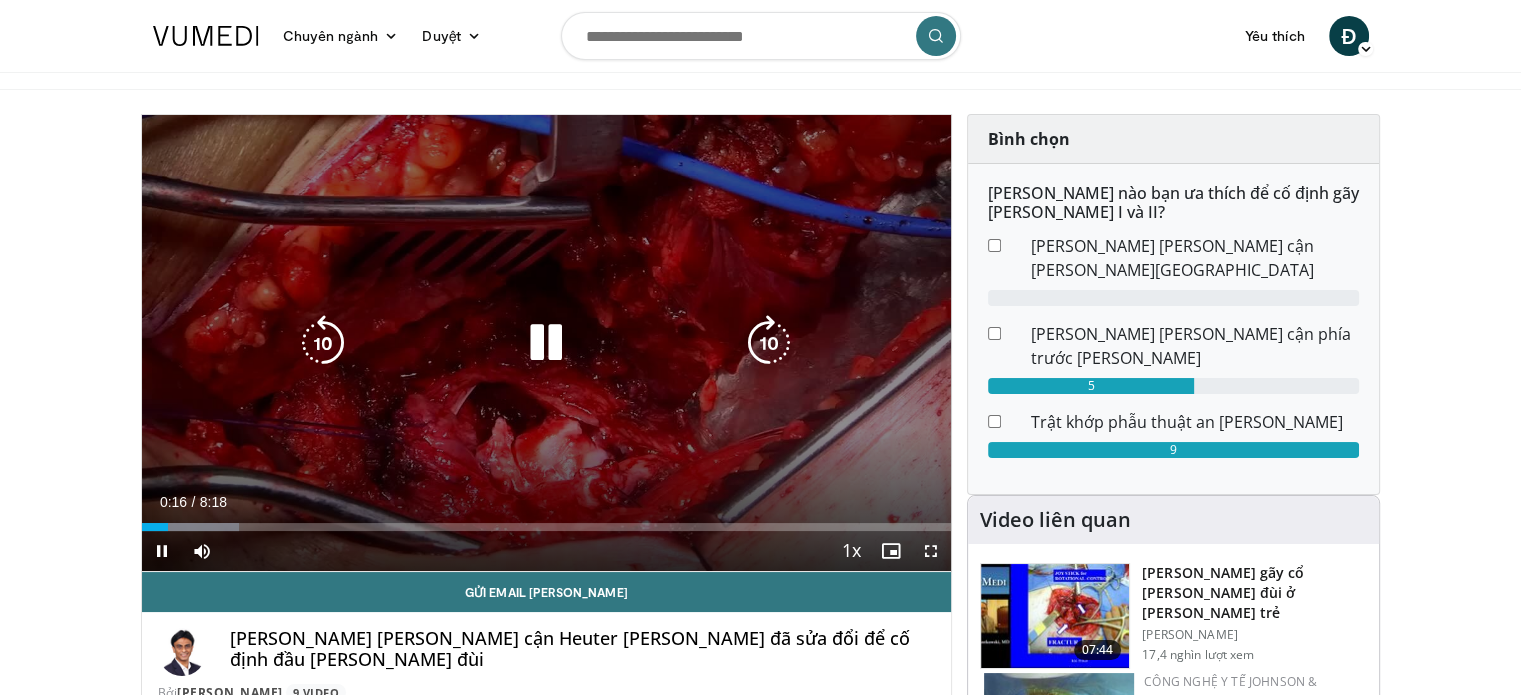 click at bounding box center [769, 343] 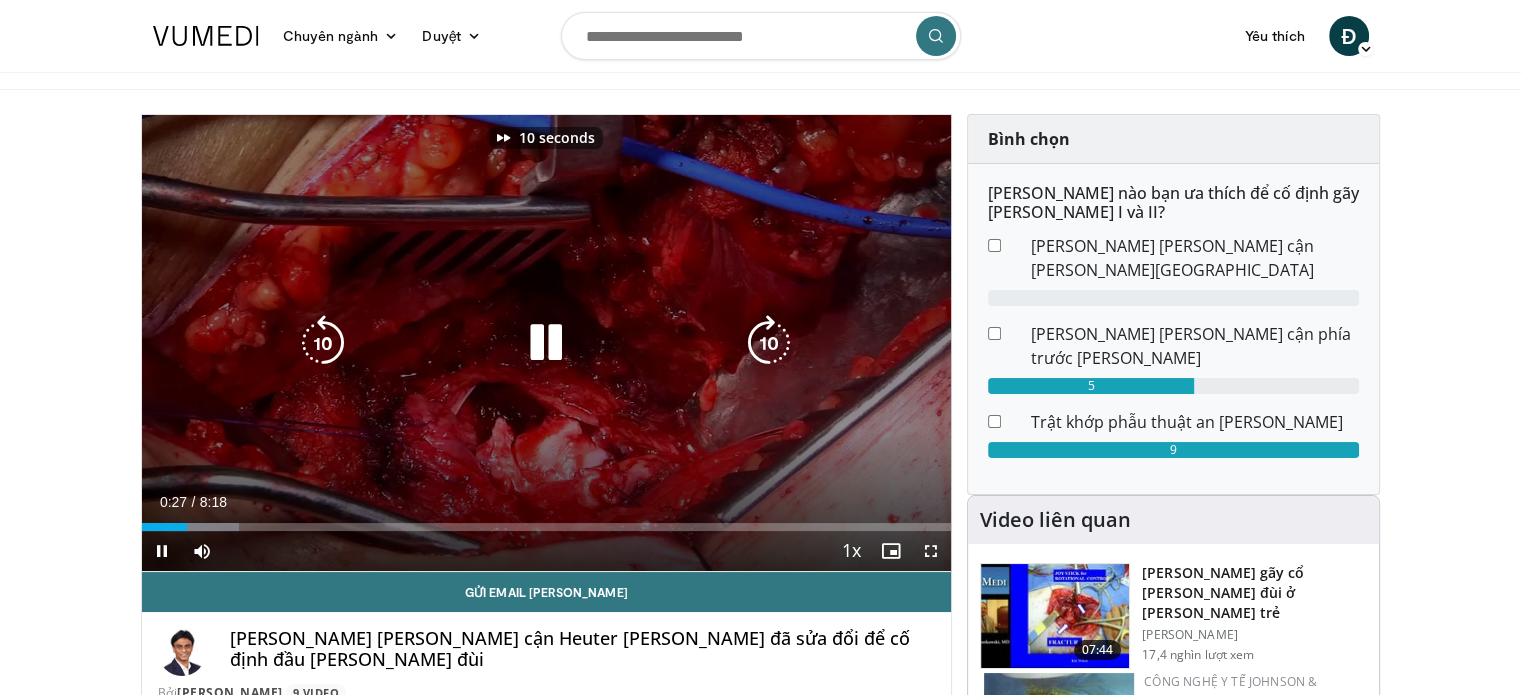 click at bounding box center (769, 343) 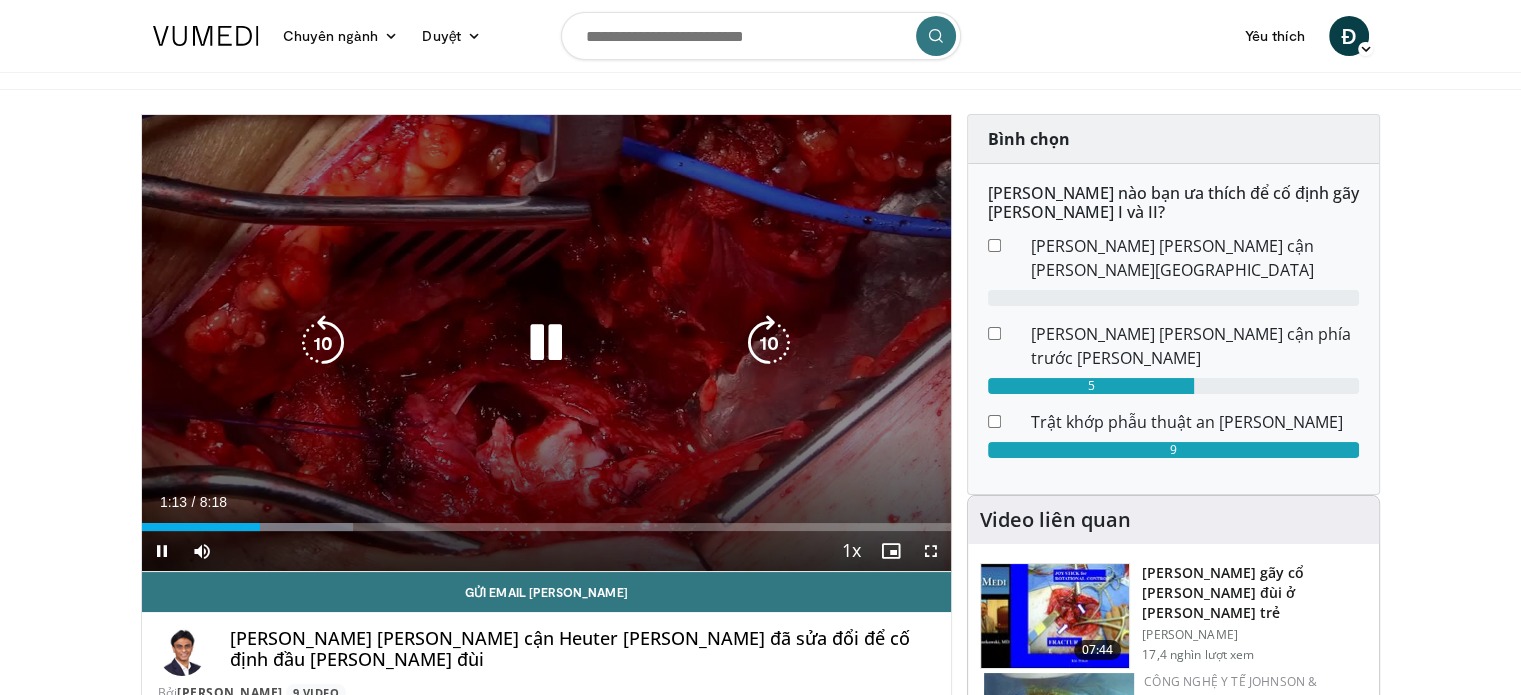click at bounding box center (323, 343) 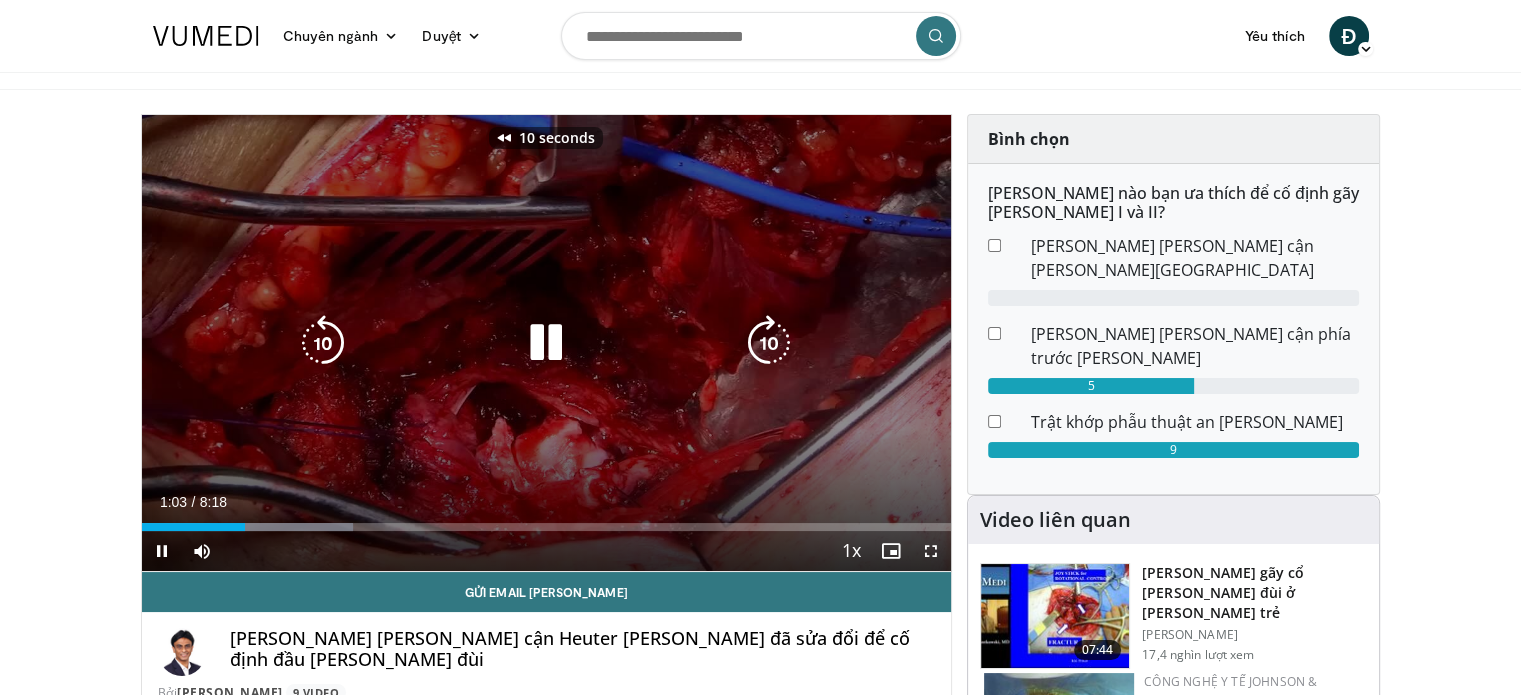 click at bounding box center [323, 343] 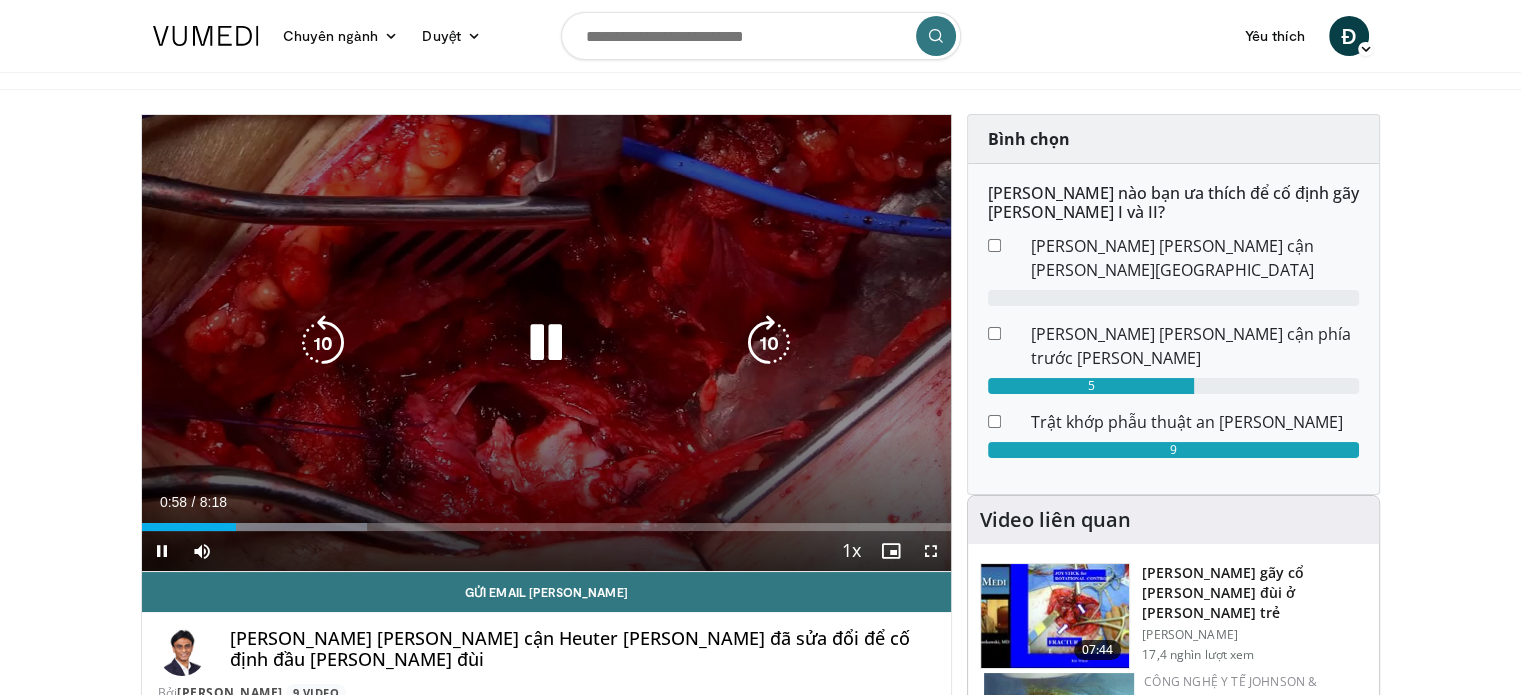 click at bounding box center (769, 343) 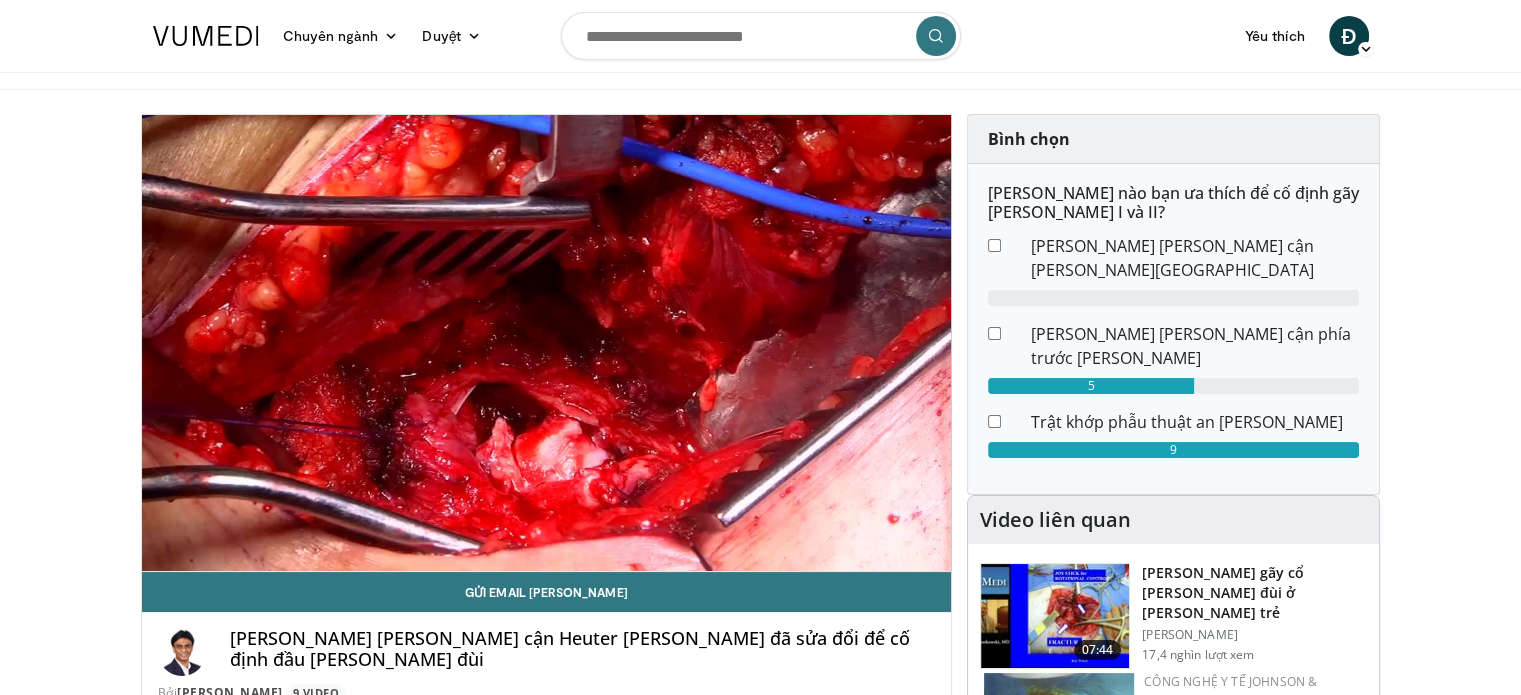 type 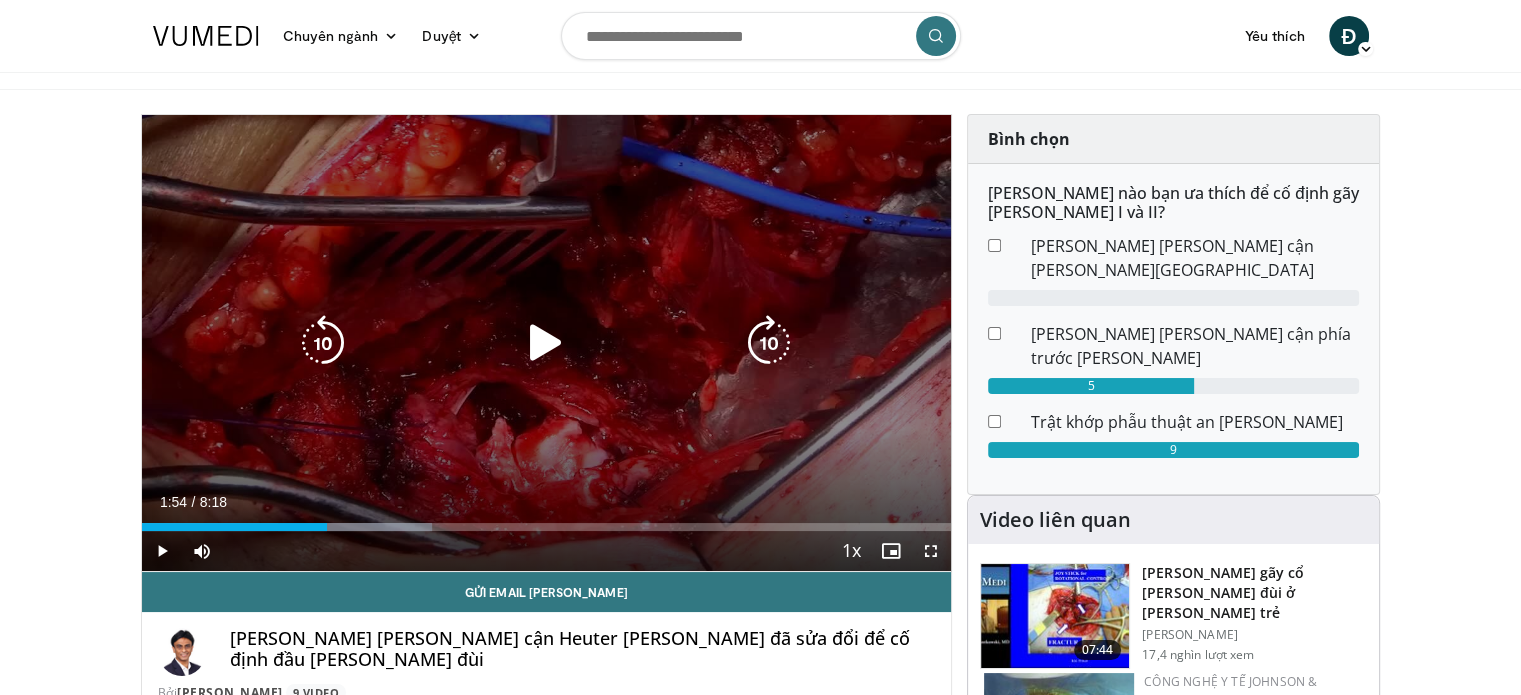 click at bounding box center [546, 343] 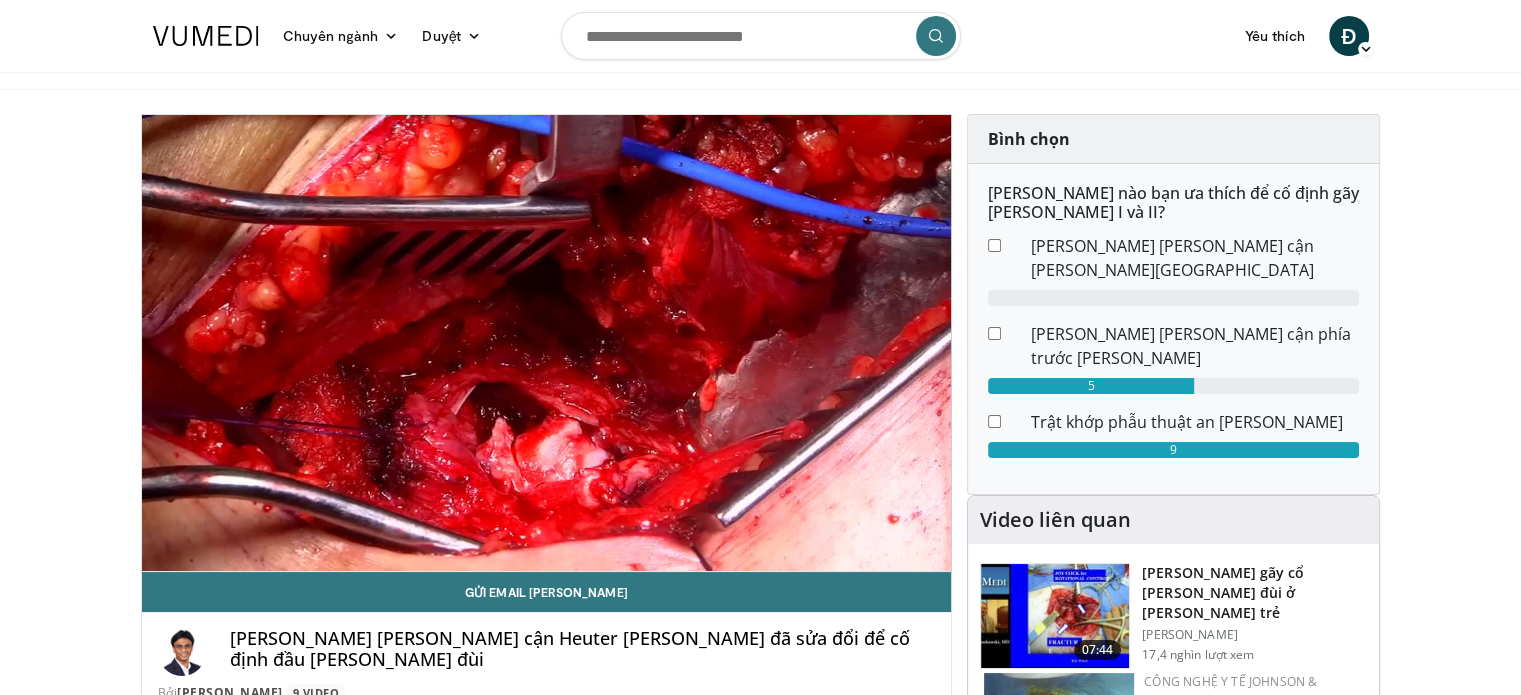 type 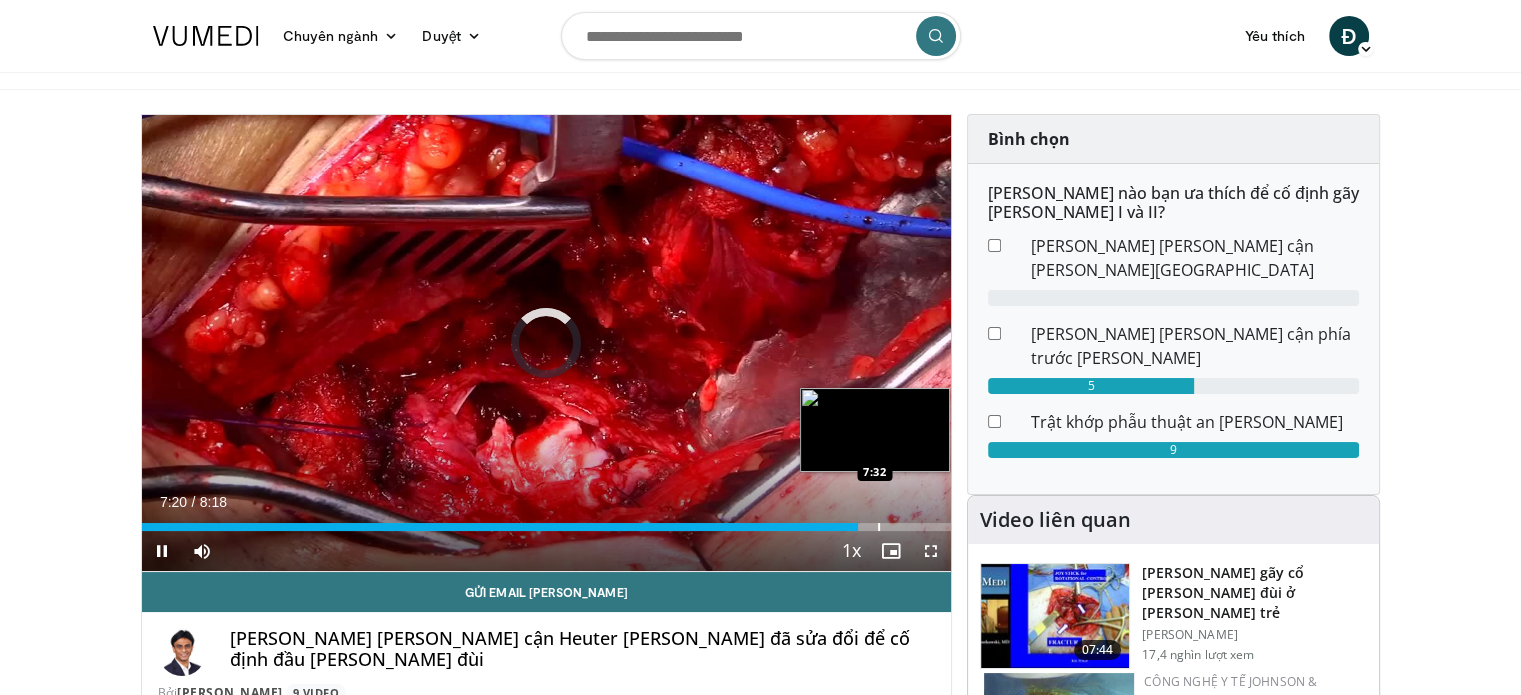 click on "Loaded :  0.00% 7:30 7:32" at bounding box center [547, 527] 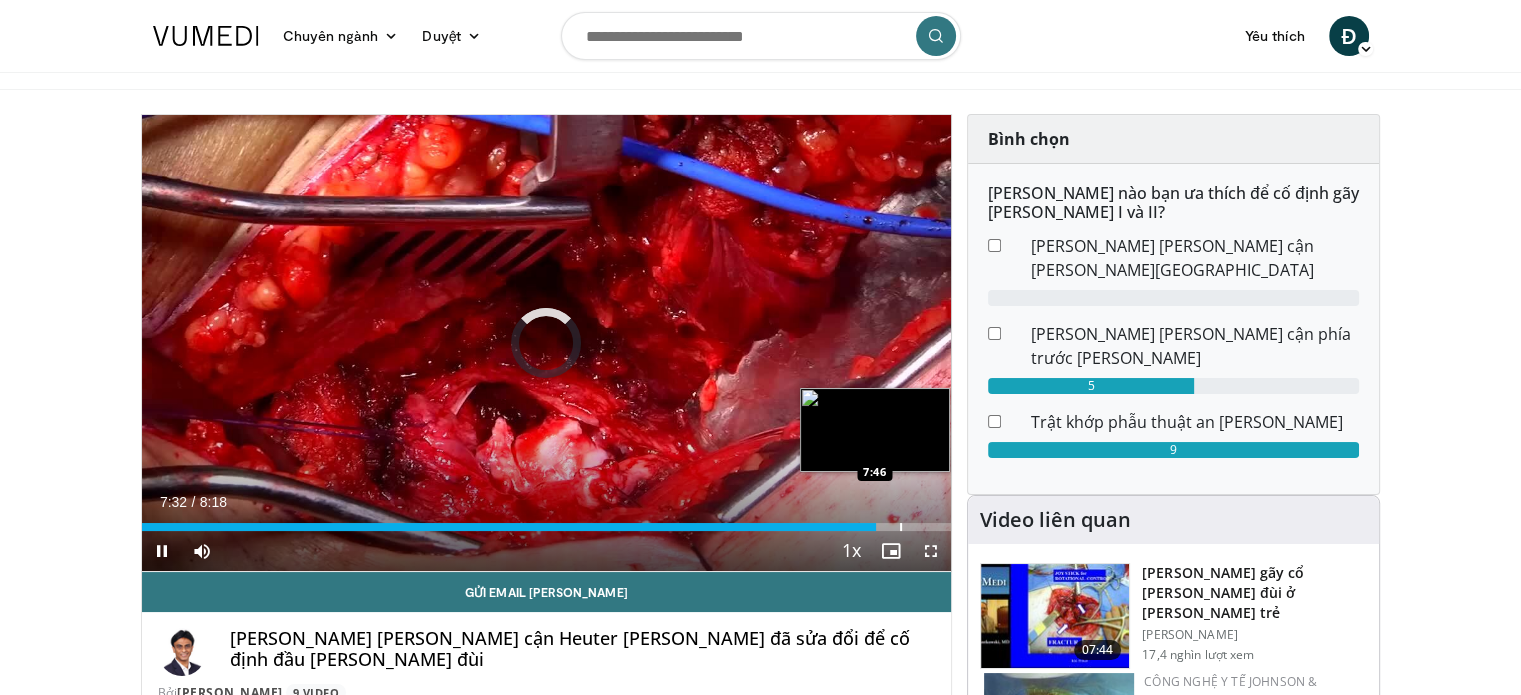click on "Loaded :  0.00% 7:32 7:46" at bounding box center [547, 527] 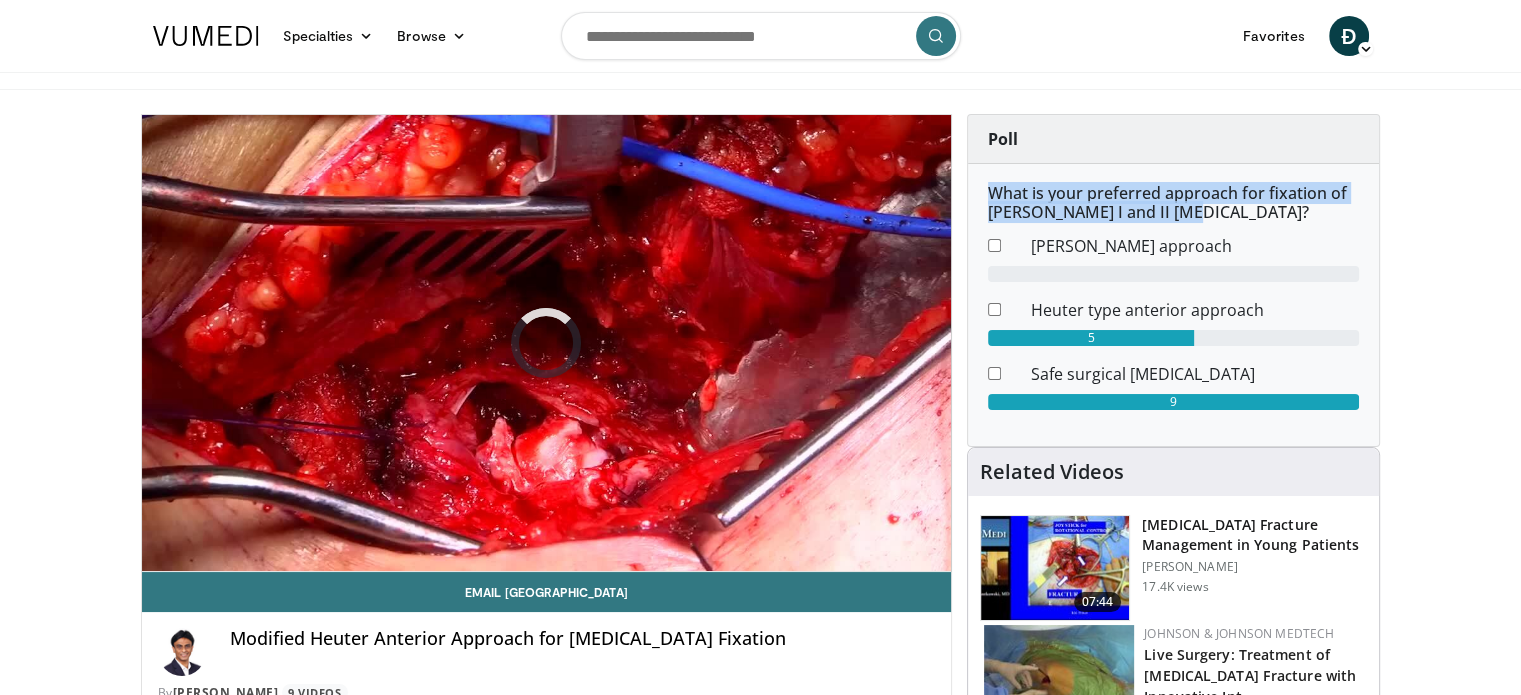 drag, startPoint x: 1184, startPoint y: 209, endPoint x: 989, endPoint y: 199, distance: 195.25624 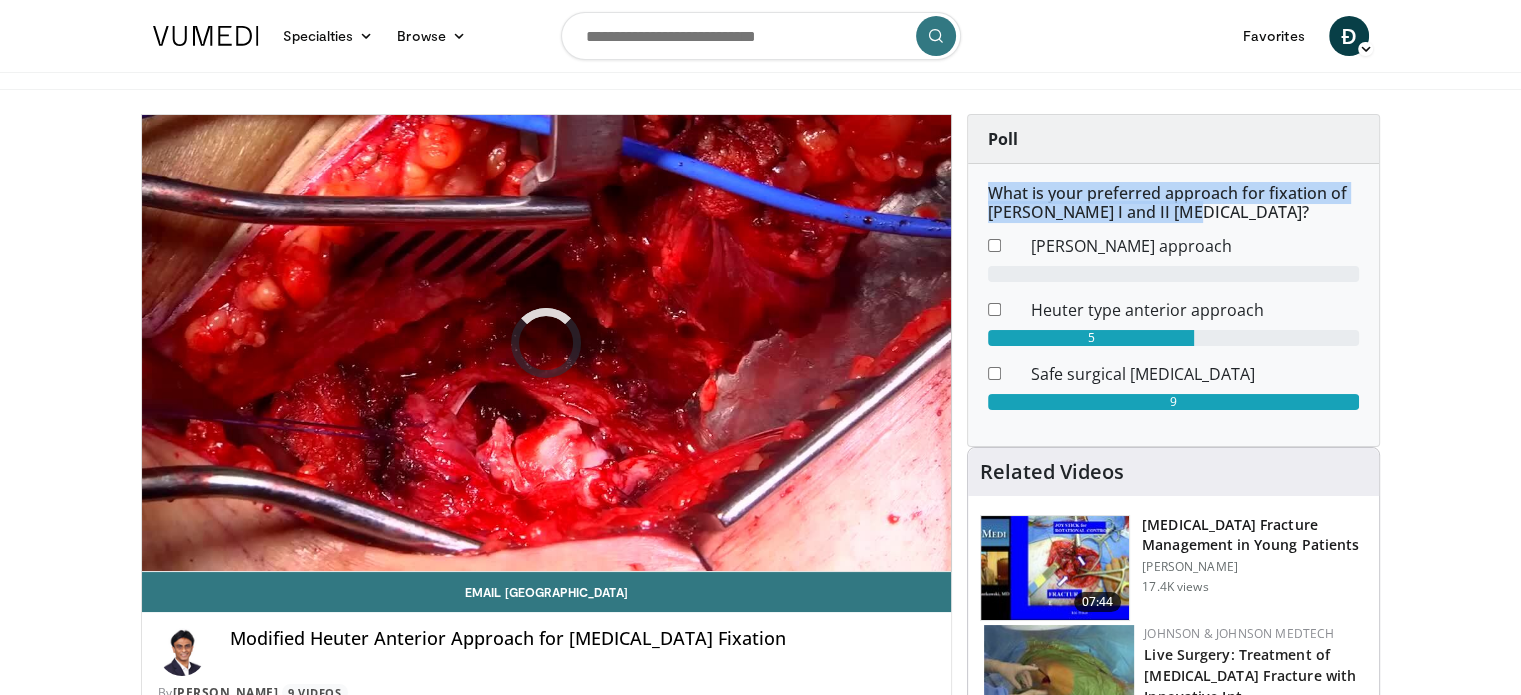 click on "What is your preferred approach for fixation of [PERSON_NAME] I and II [MEDICAL_DATA]?" at bounding box center (1173, 203) 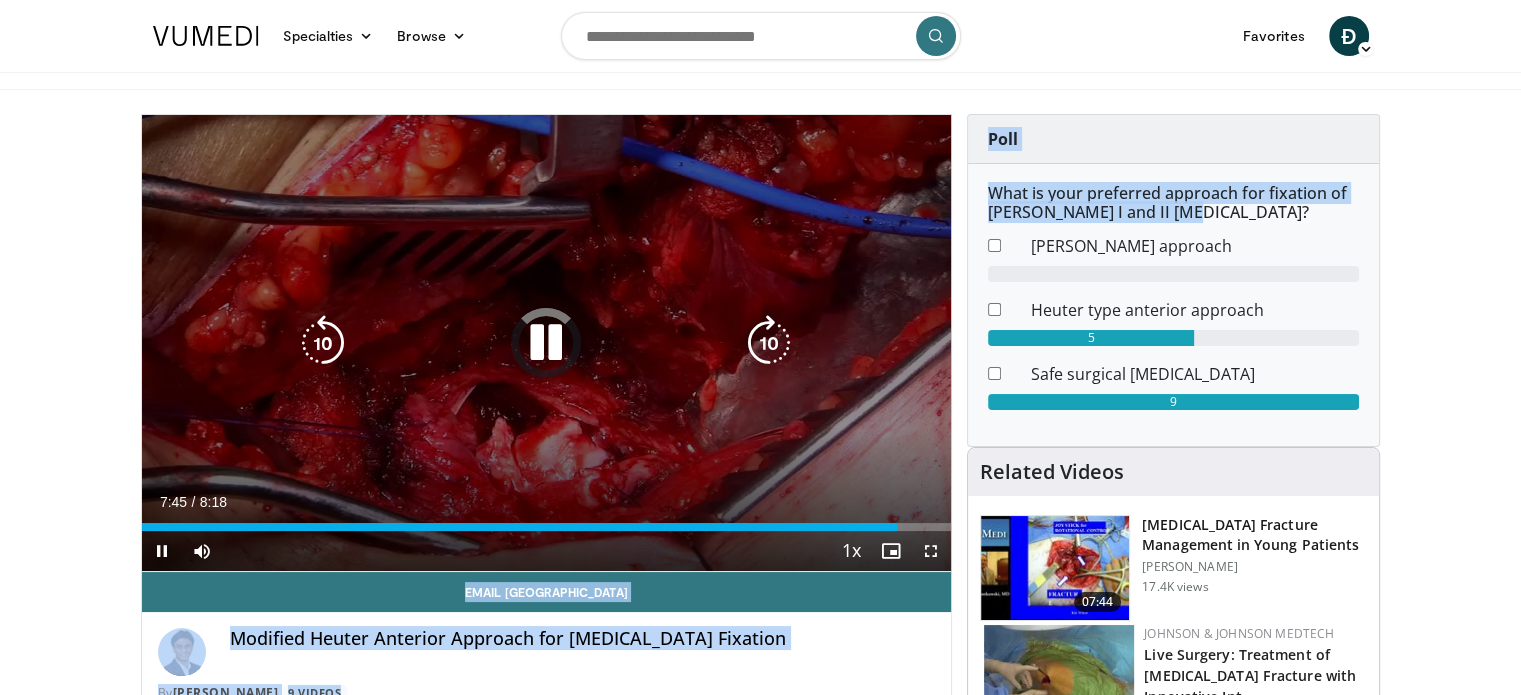 drag, startPoint x: 1172, startPoint y: 213, endPoint x: 933, endPoint y: 187, distance: 240.41006 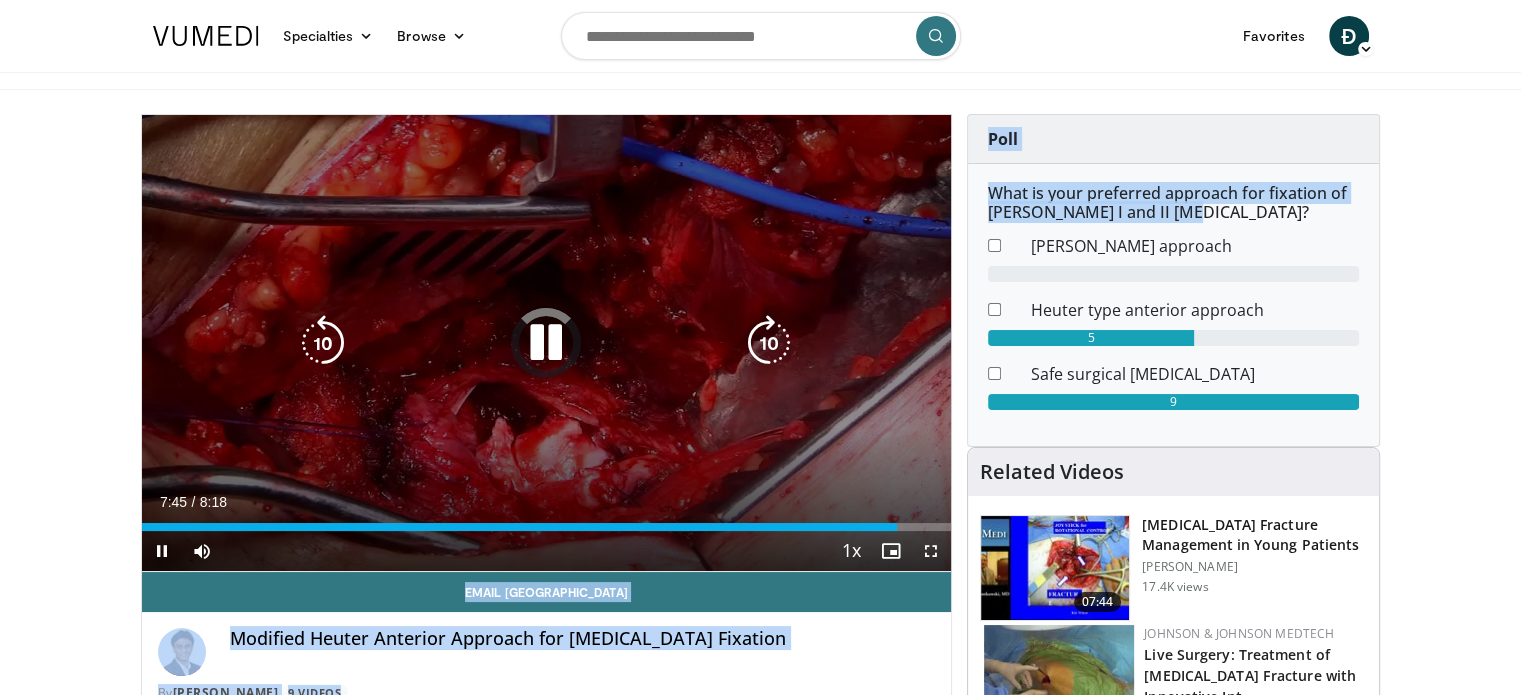 click on "**********" at bounding box center [761, 1634] 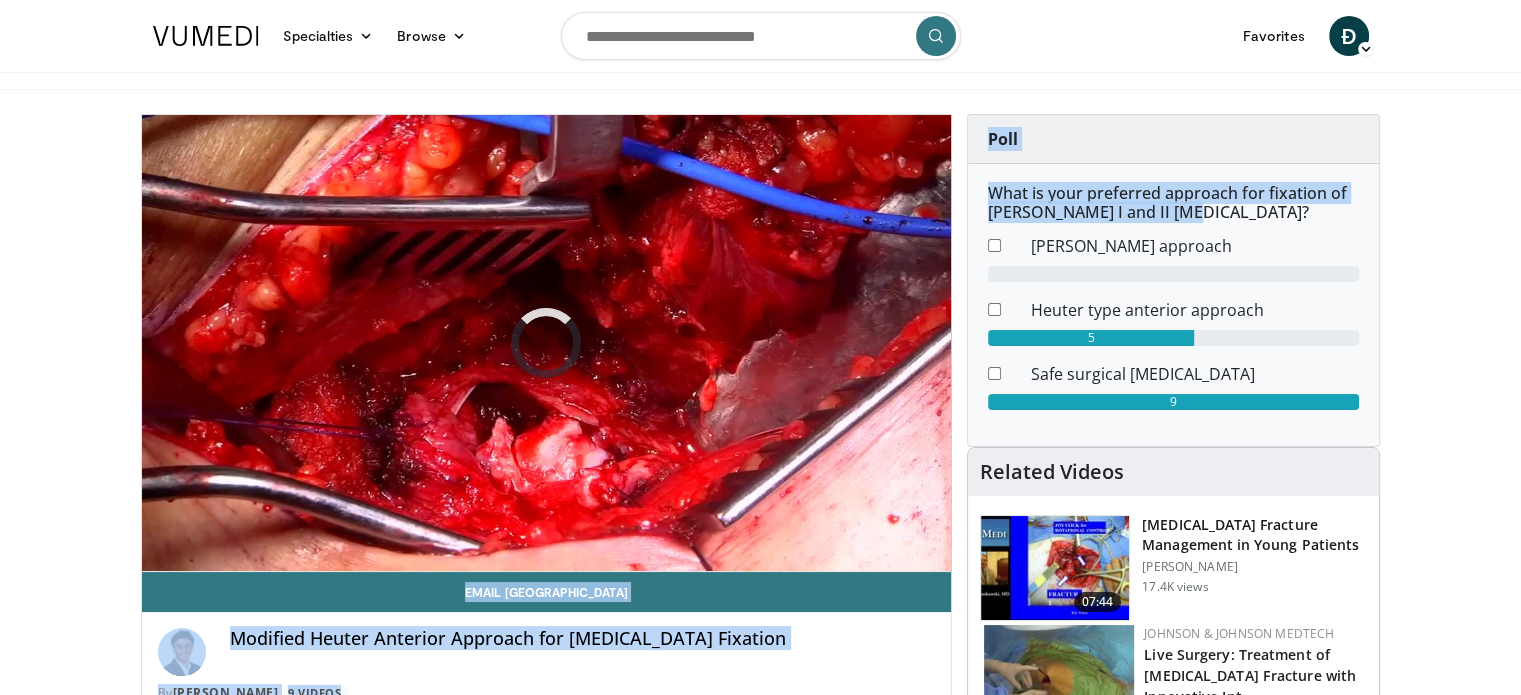 click on "What is your preferred approach for fixation of [PERSON_NAME] I and II [MEDICAL_DATA]?" at bounding box center [1173, 203] 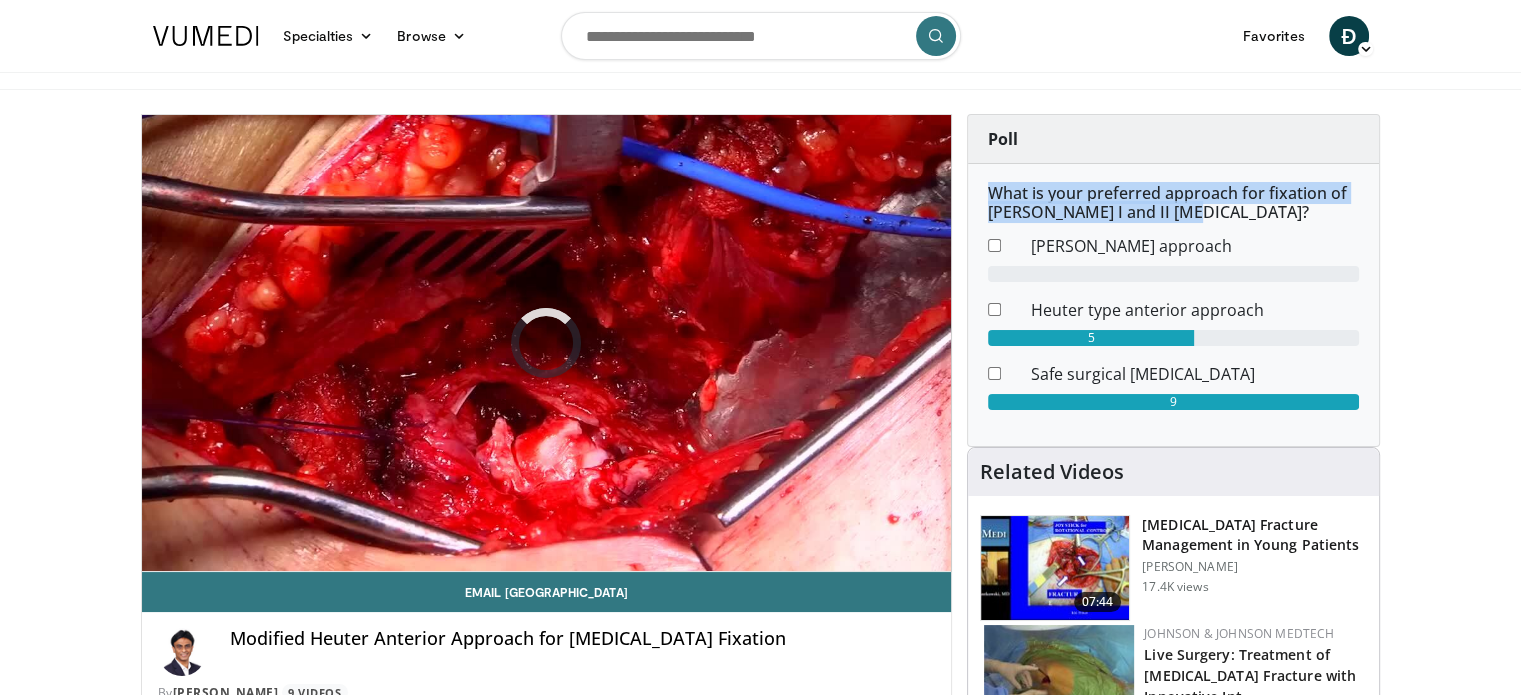 drag, startPoint x: 1174, startPoint y: 211, endPoint x: 982, endPoint y: 191, distance: 193.03885 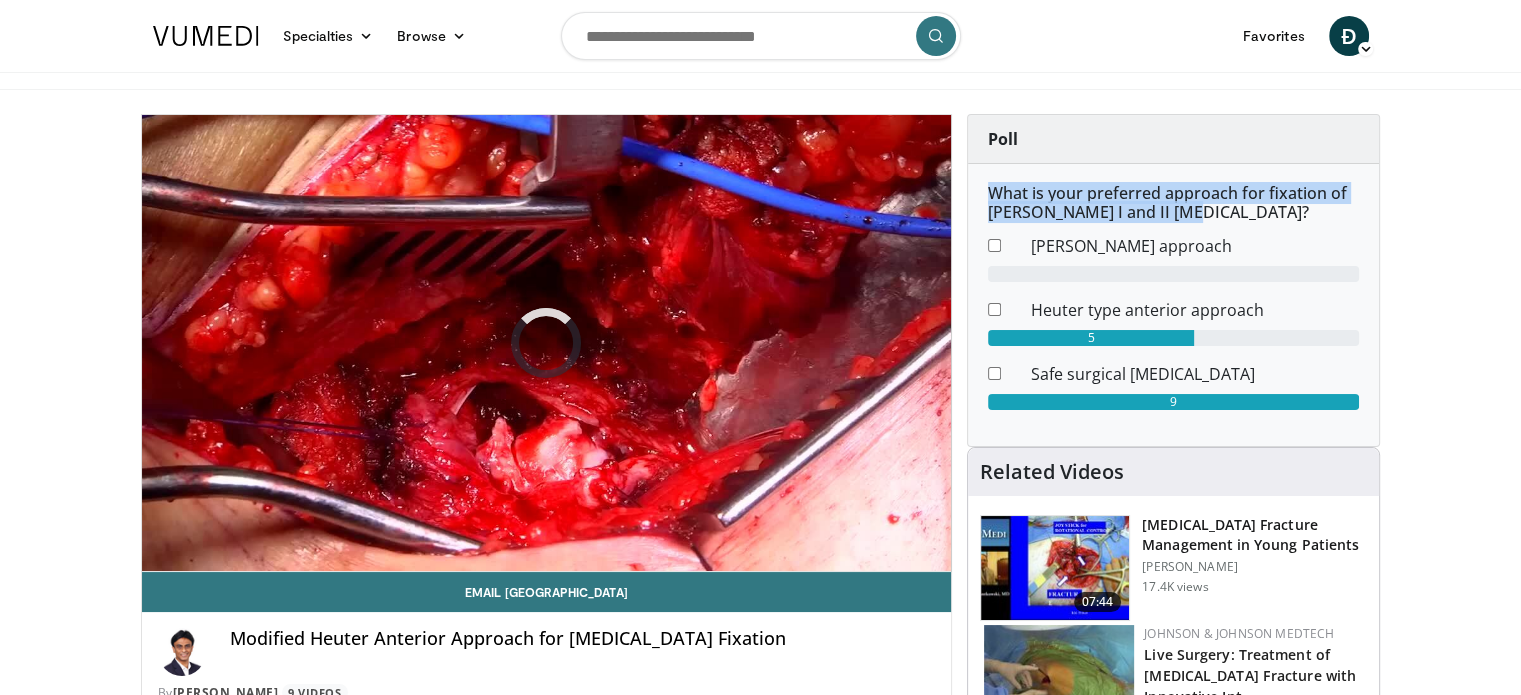 click on "What is your preferred approach for fixation of [PERSON_NAME] I and II [MEDICAL_DATA]?
[PERSON_NAME] approach
Heuter type anterior approach
5
Safe surgical [MEDICAL_DATA]
9" at bounding box center (1173, 305) 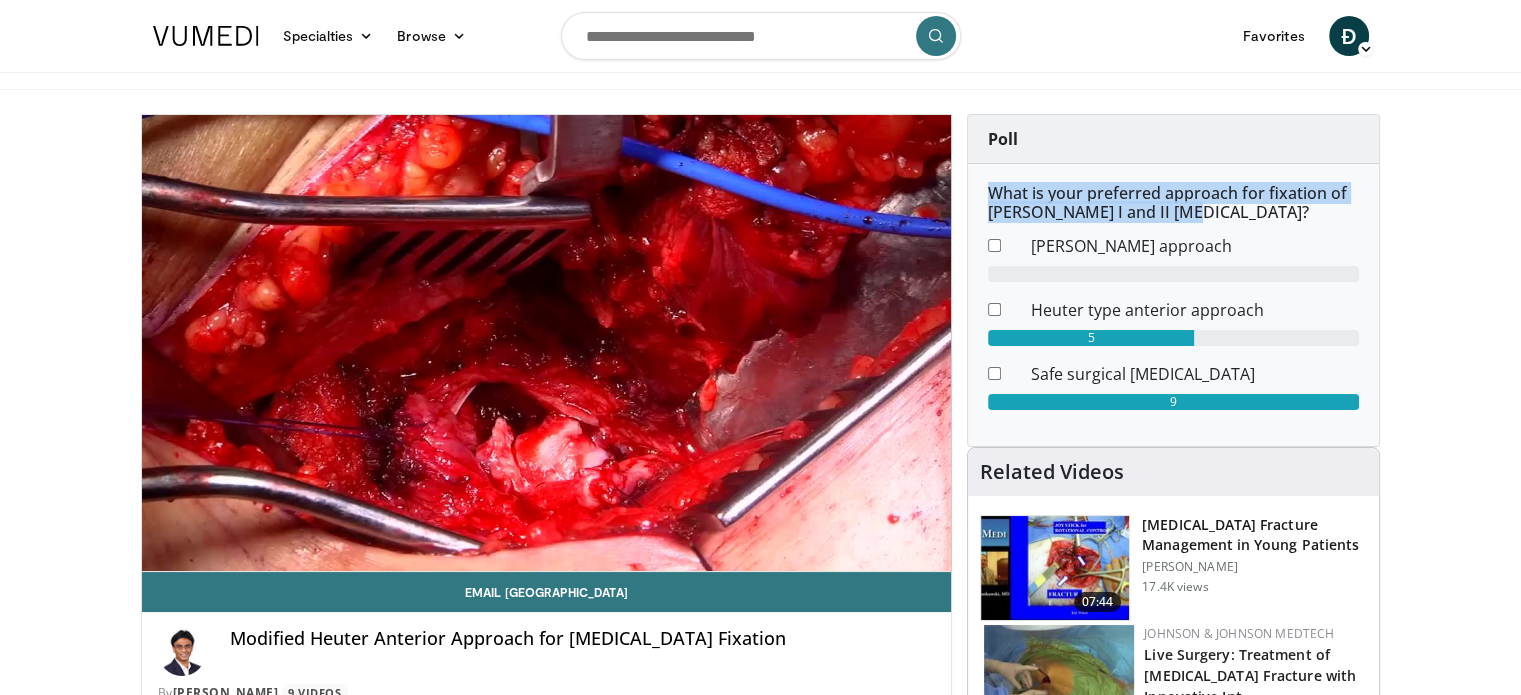 click on "What is your preferred approach for fixation of [PERSON_NAME] I and II [MEDICAL_DATA]?" at bounding box center [1173, 203] 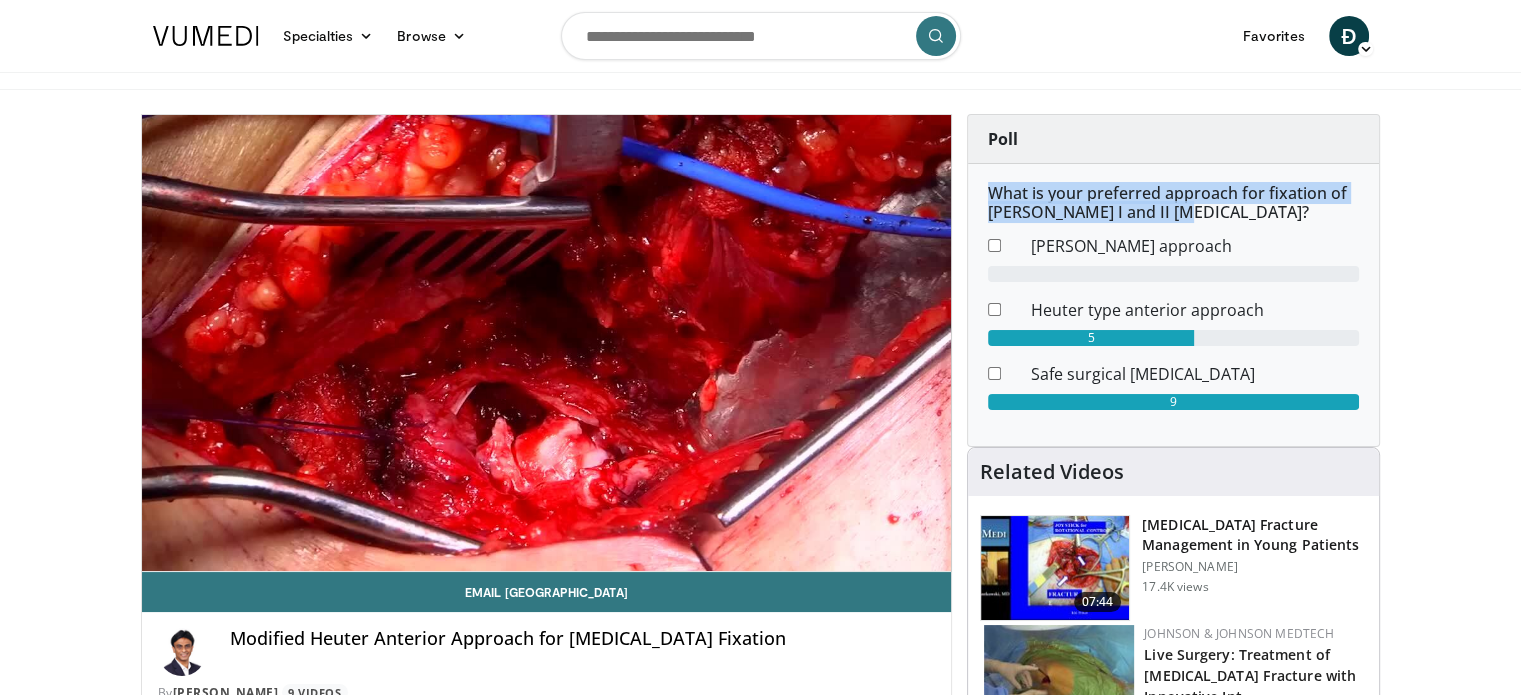 drag, startPoint x: 1164, startPoint y: 211, endPoint x: 993, endPoint y: 194, distance: 171.84296 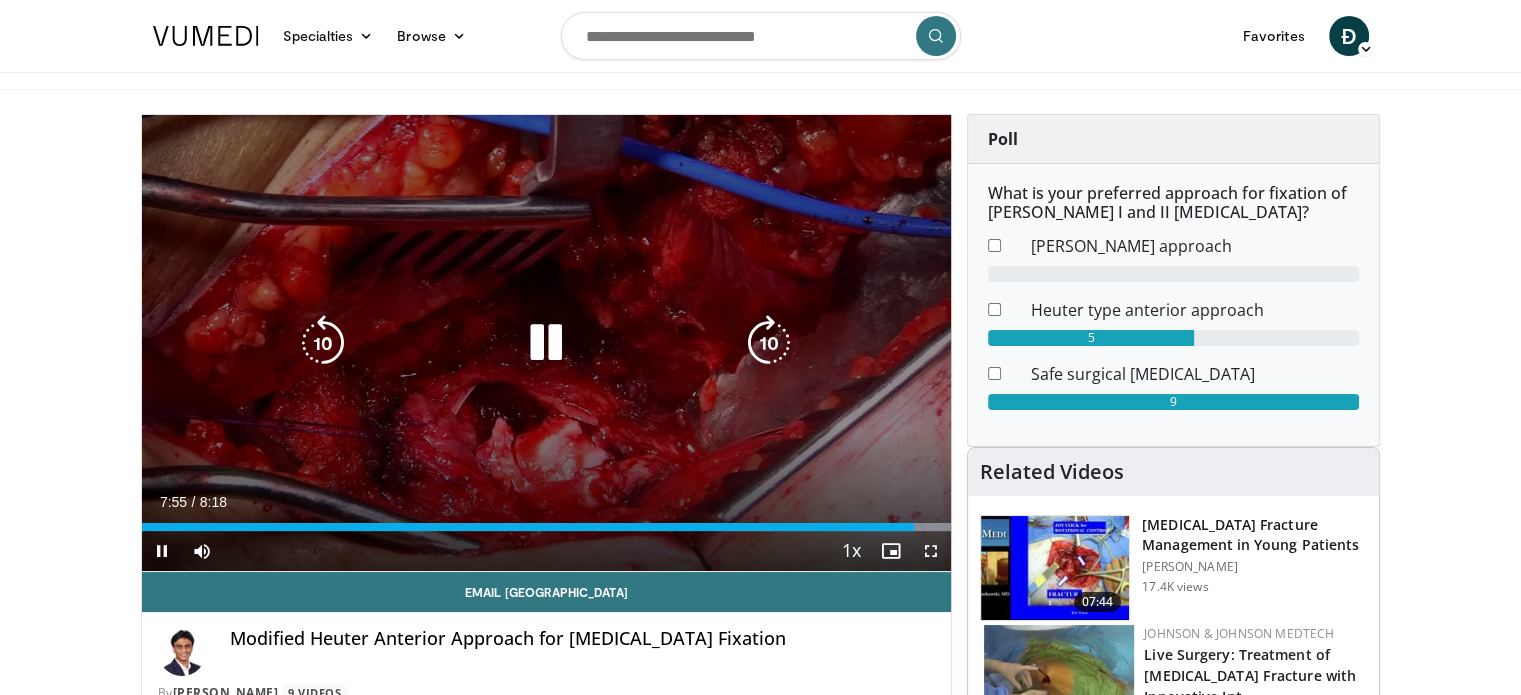 click at bounding box center [546, 343] 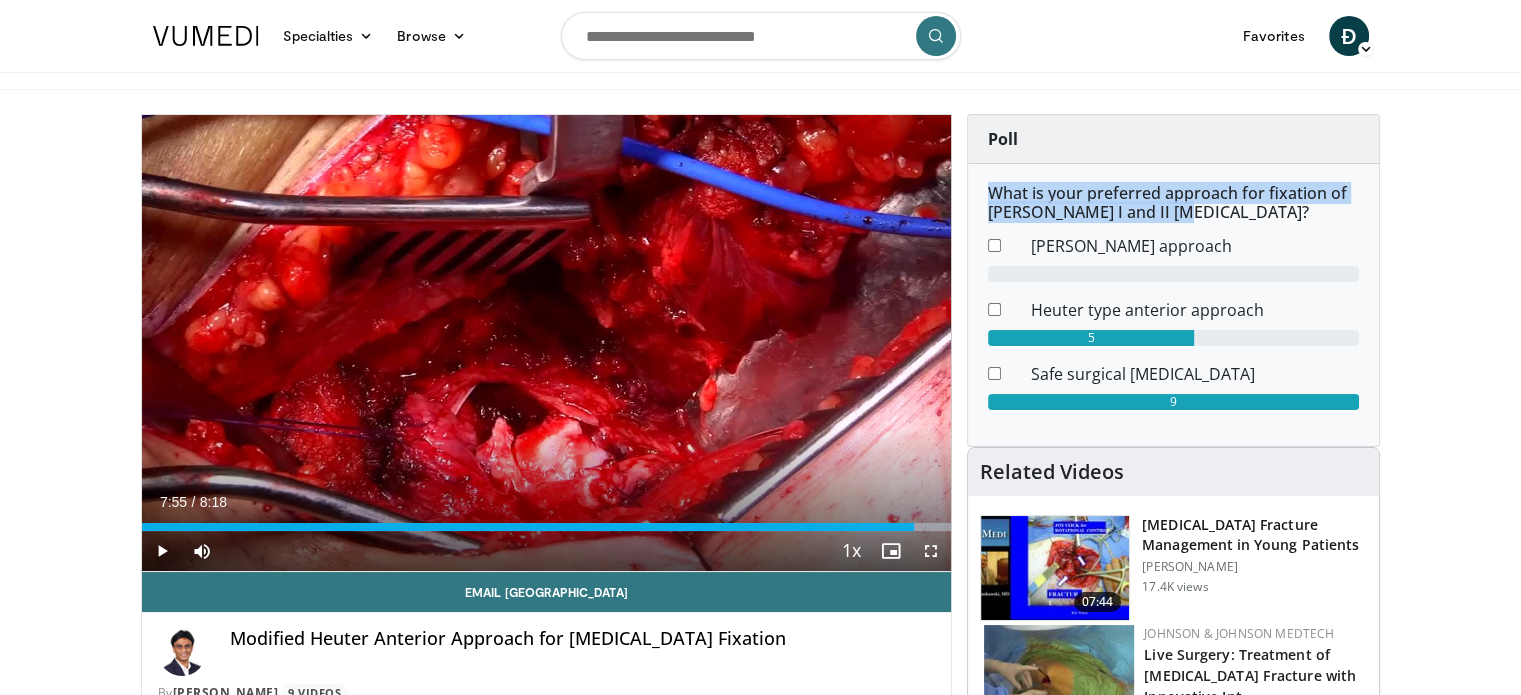 drag, startPoint x: 1162, startPoint y: 211, endPoint x: 991, endPoint y: 196, distance: 171.65663 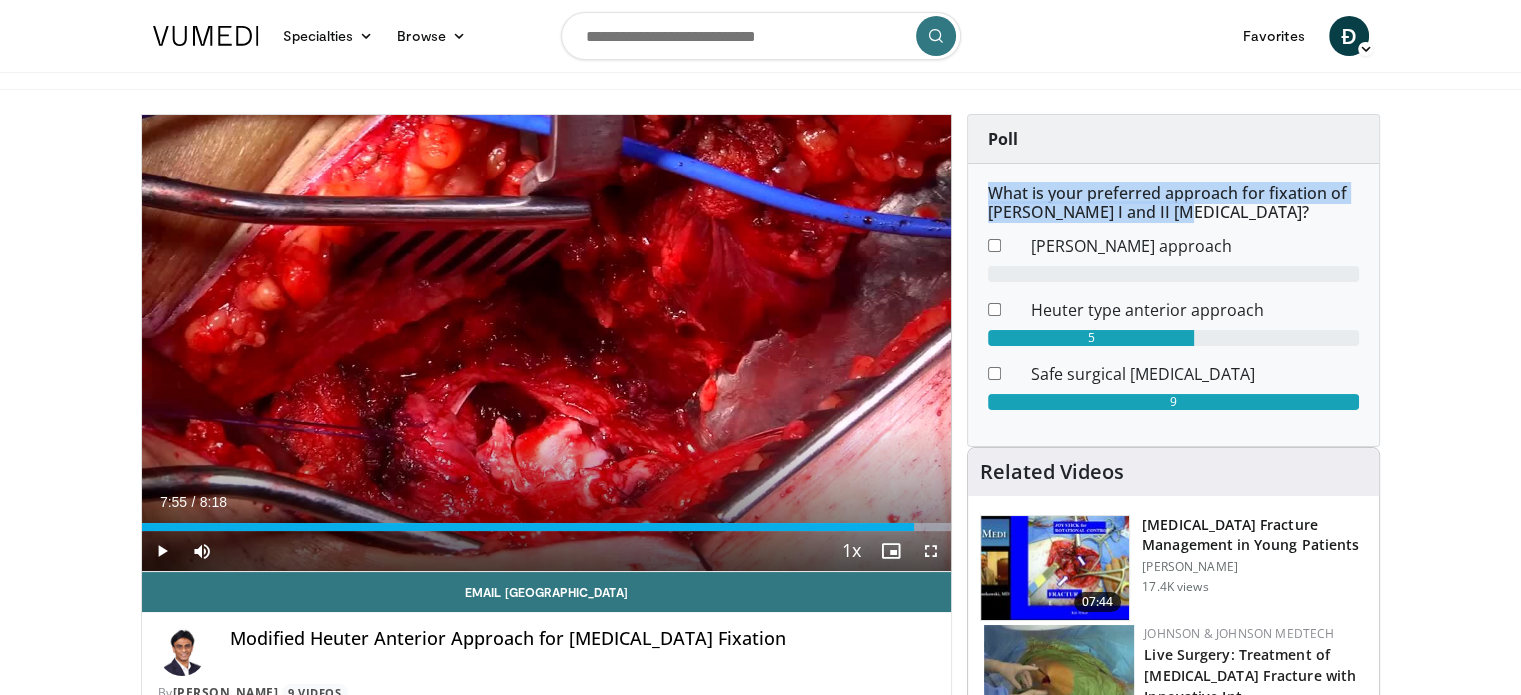 copy on "What is your preferred approach for fixation of [PERSON_NAME] I and II [MEDICAL_DATA]" 